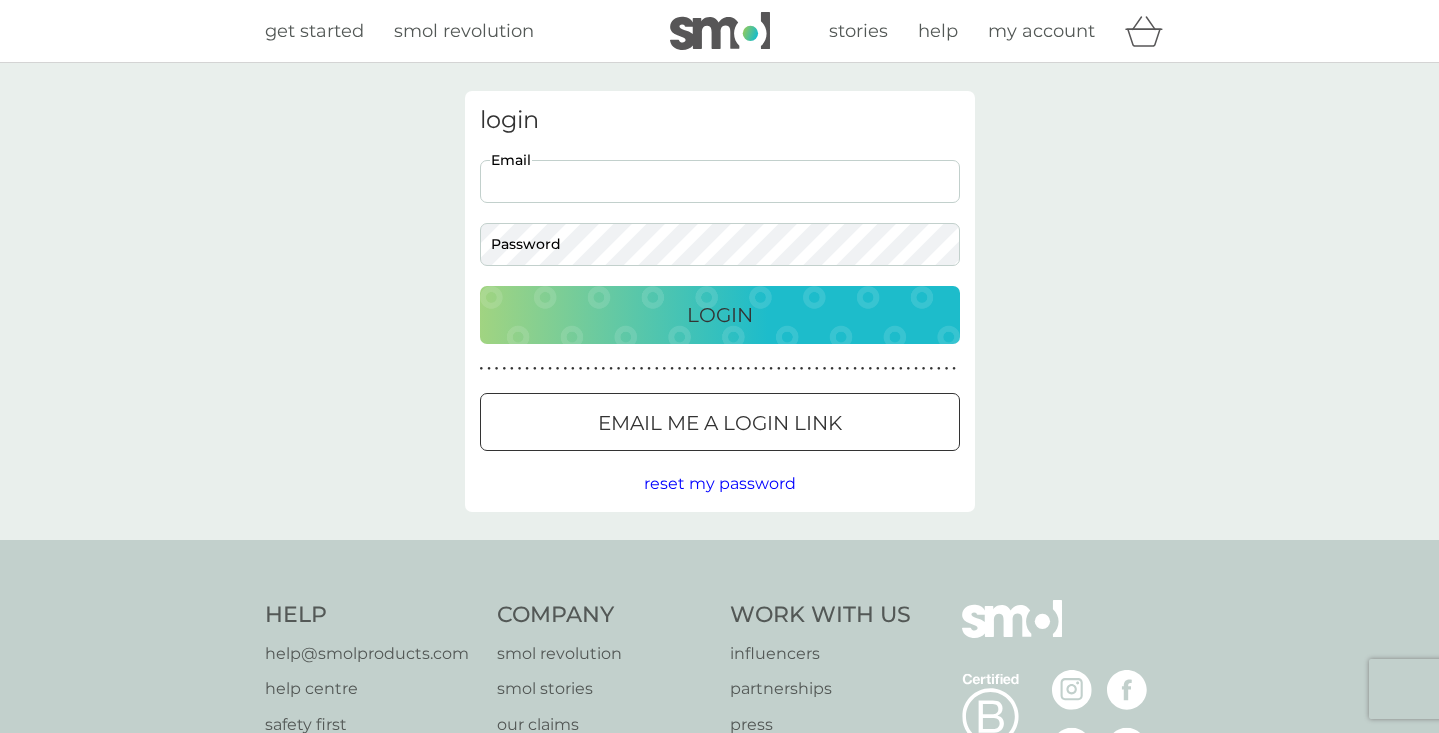 scroll, scrollTop: 0, scrollLeft: 0, axis: both 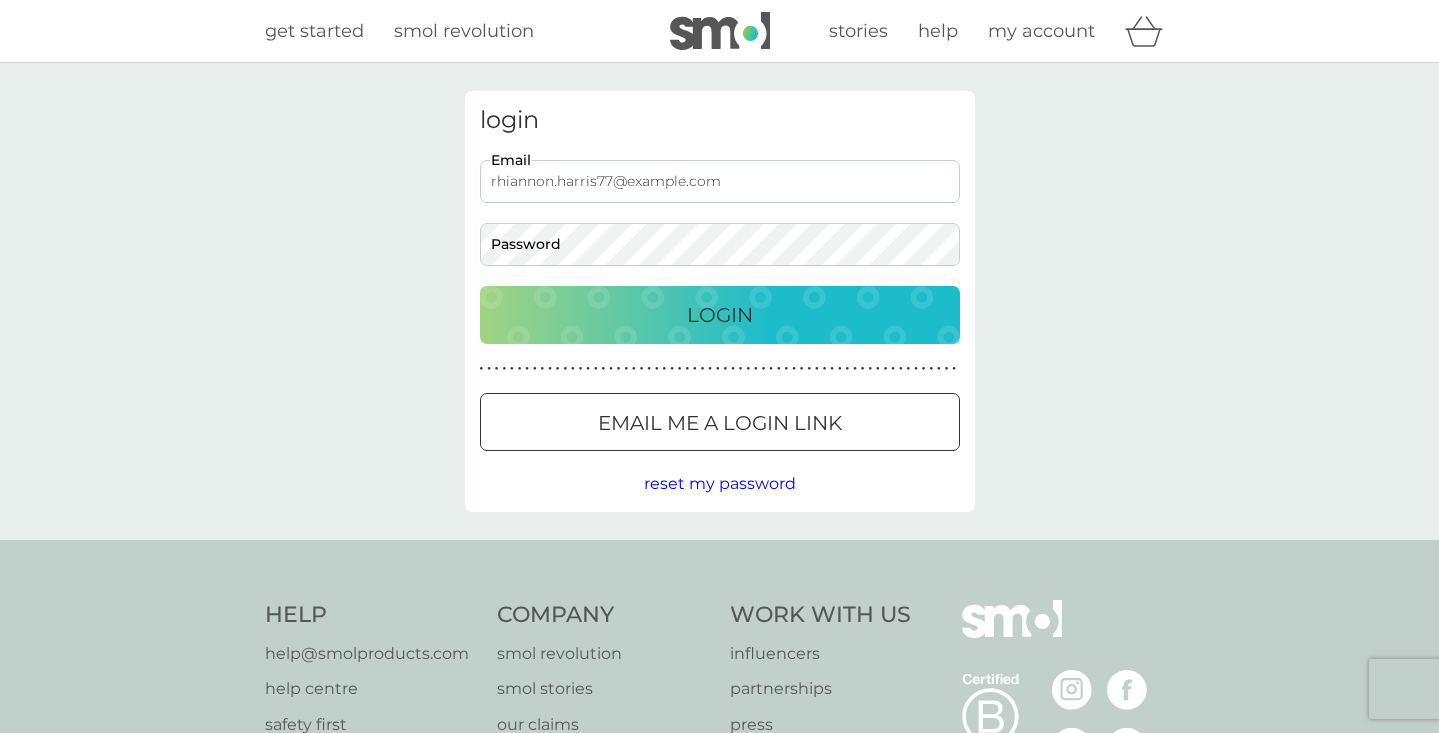 click on "Login" at bounding box center [720, 315] 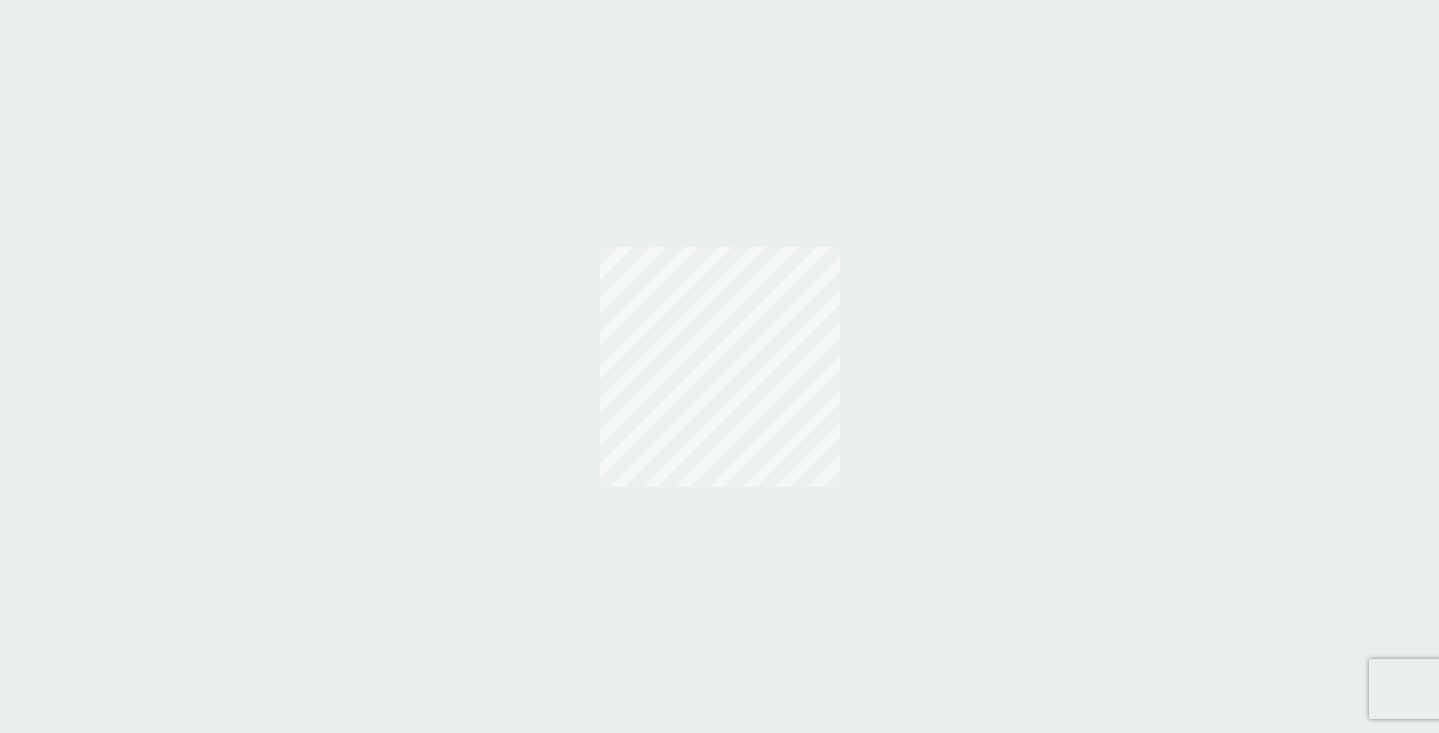 scroll, scrollTop: 0, scrollLeft: 0, axis: both 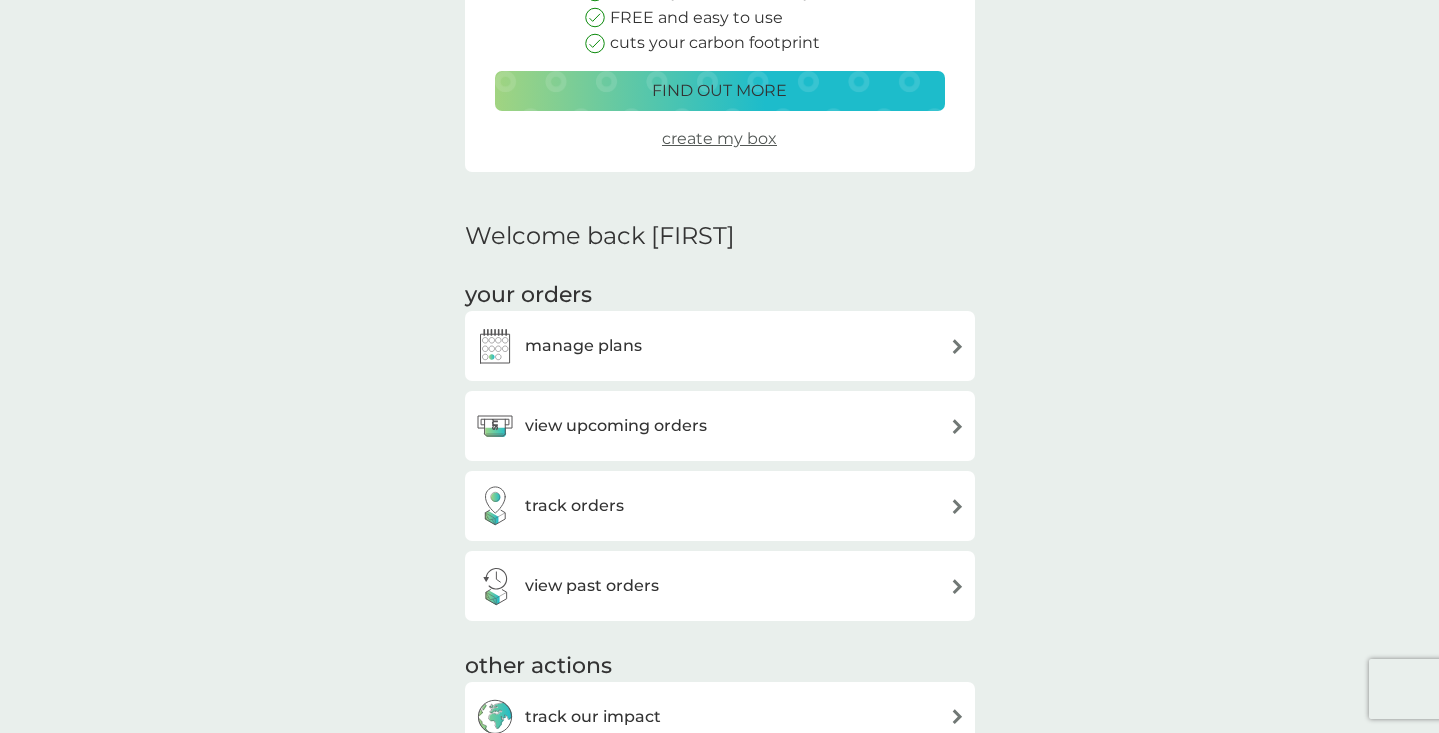 click on "manage plans" at bounding box center (720, 346) 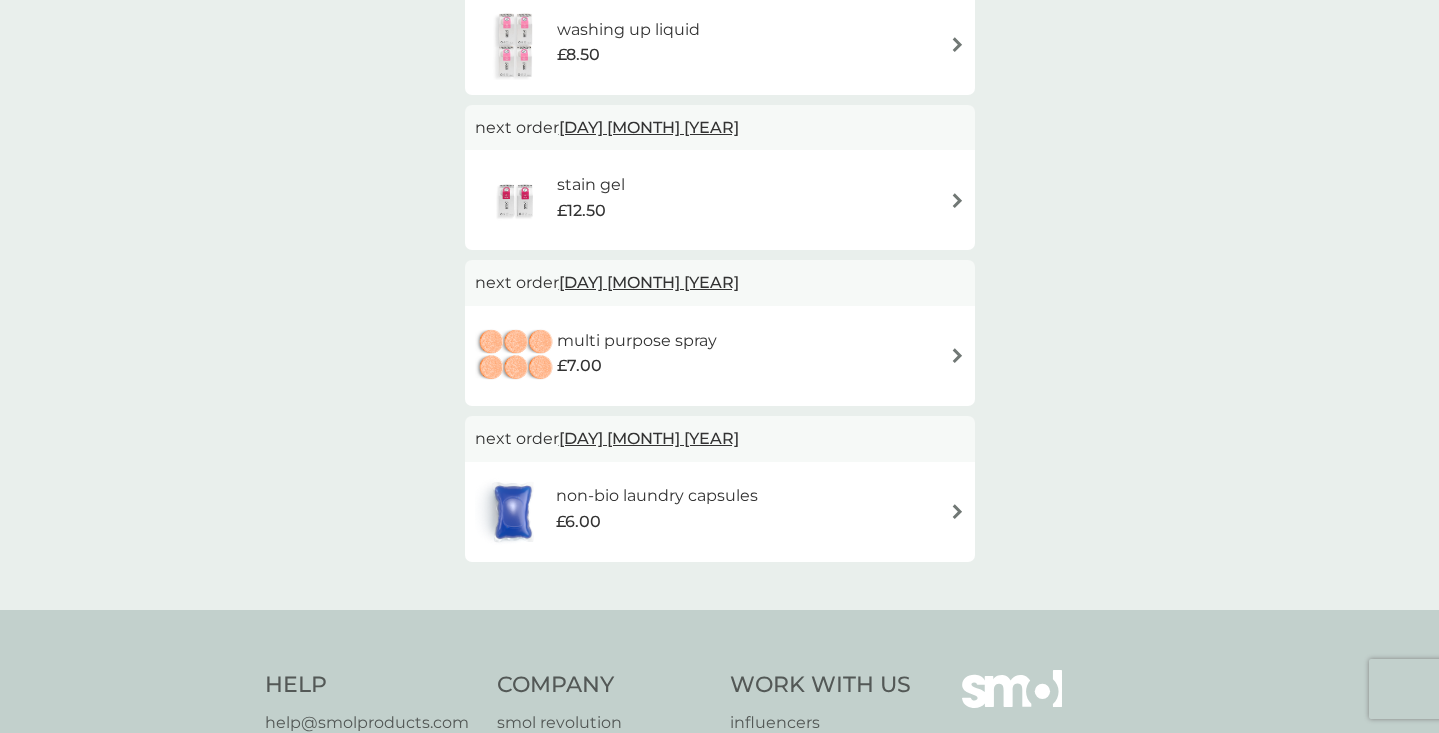 scroll, scrollTop: 469, scrollLeft: 0, axis: vertical 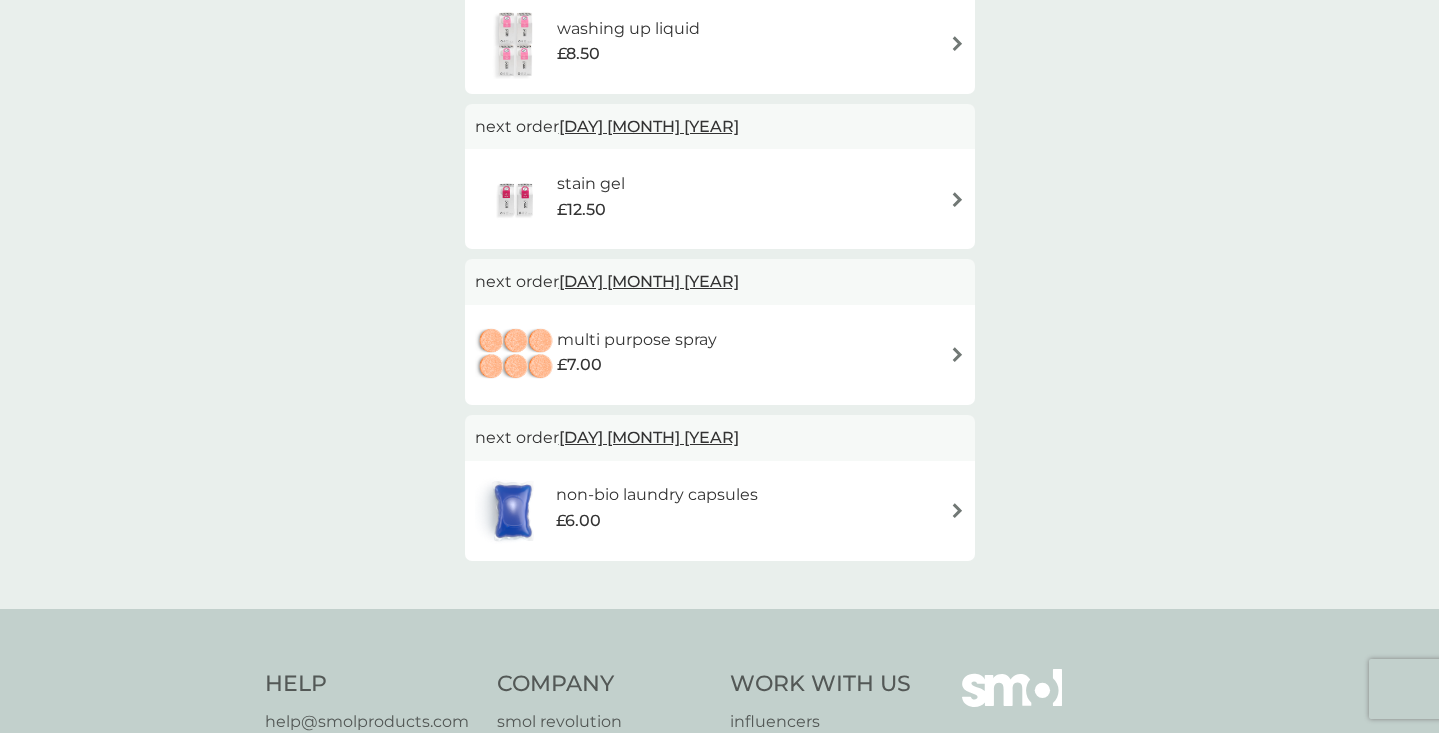 click on "non-bio laundry capsules £6.00" at bounding box center (720, 511) 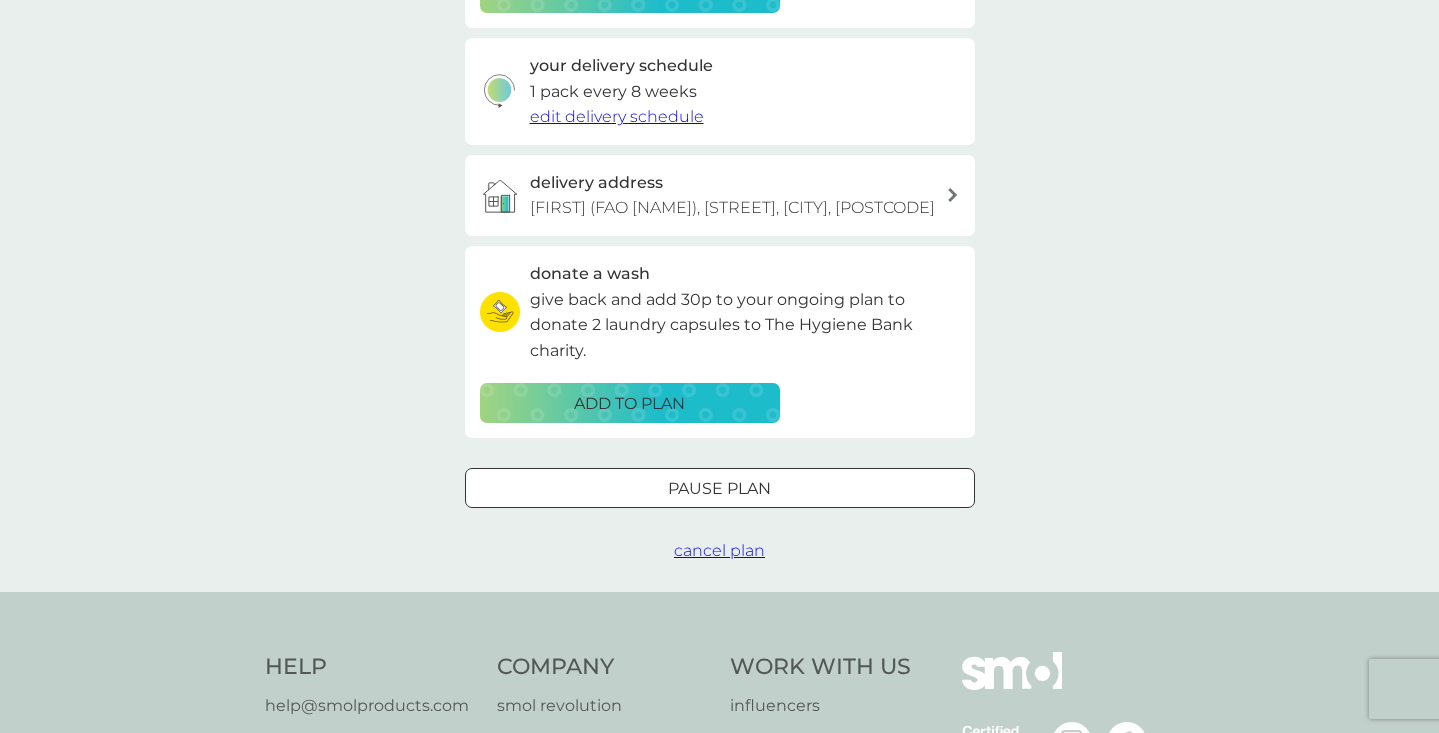 scroll, scrollTop: 455, scrollLeft: 0, axis: vertical 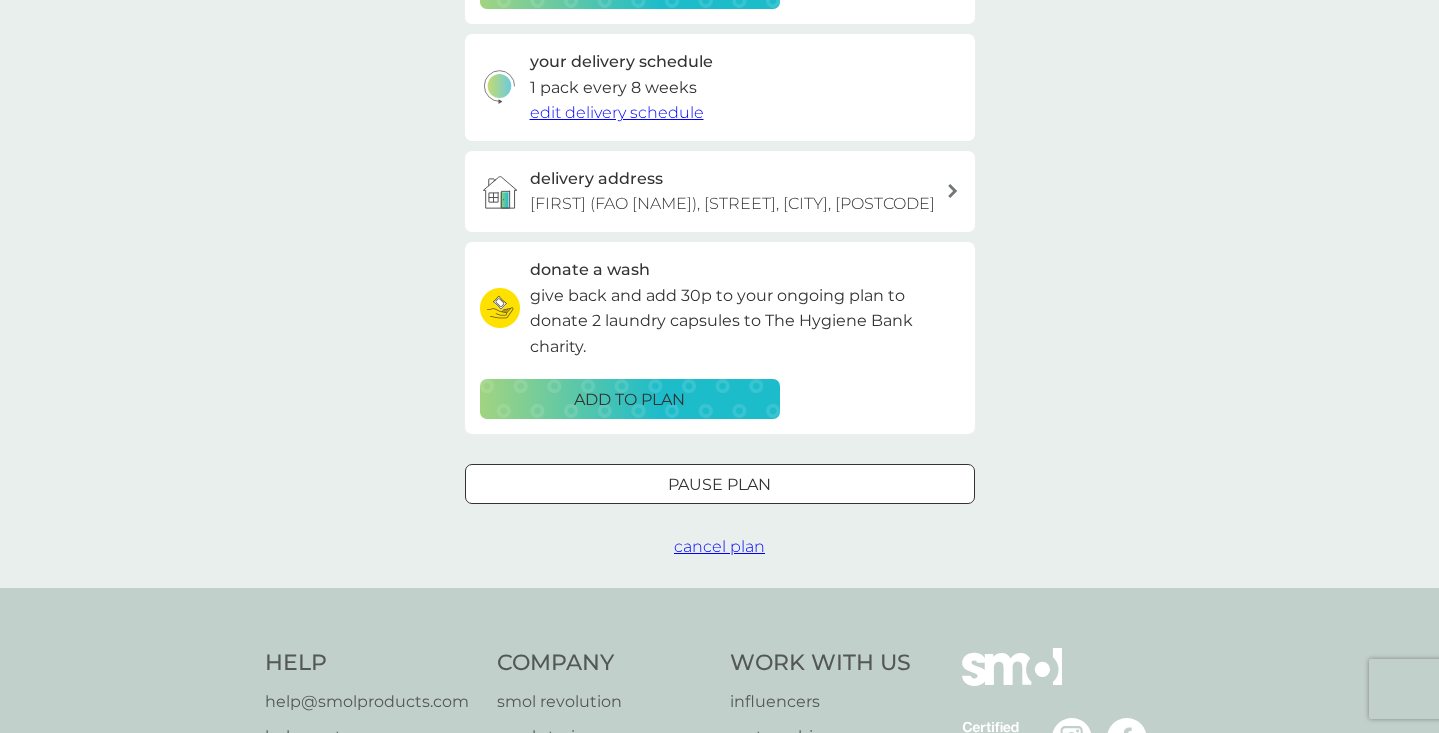 click on "cancel plan" at bounding box center (719, 546) 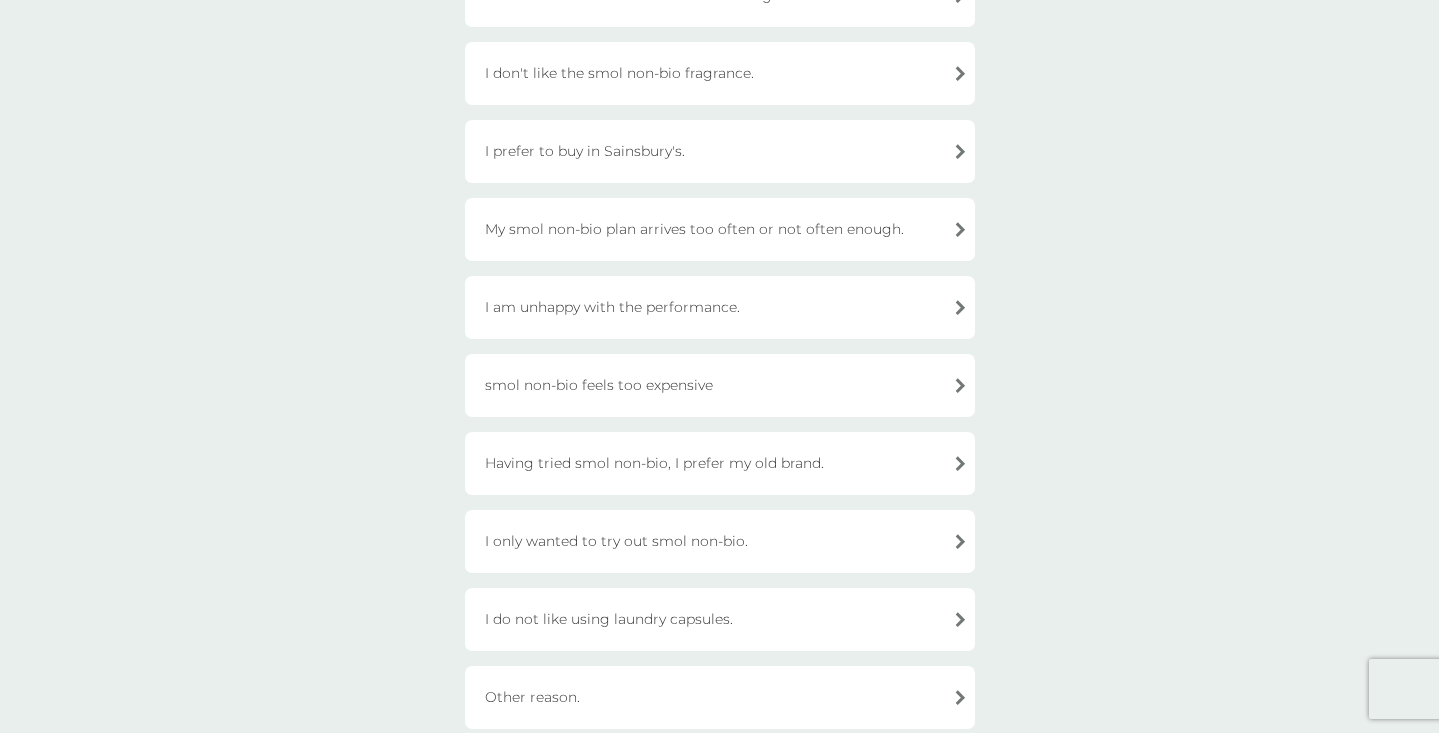 scroll, scrollTop: 352, scrollLeft: 0, axis: vertical 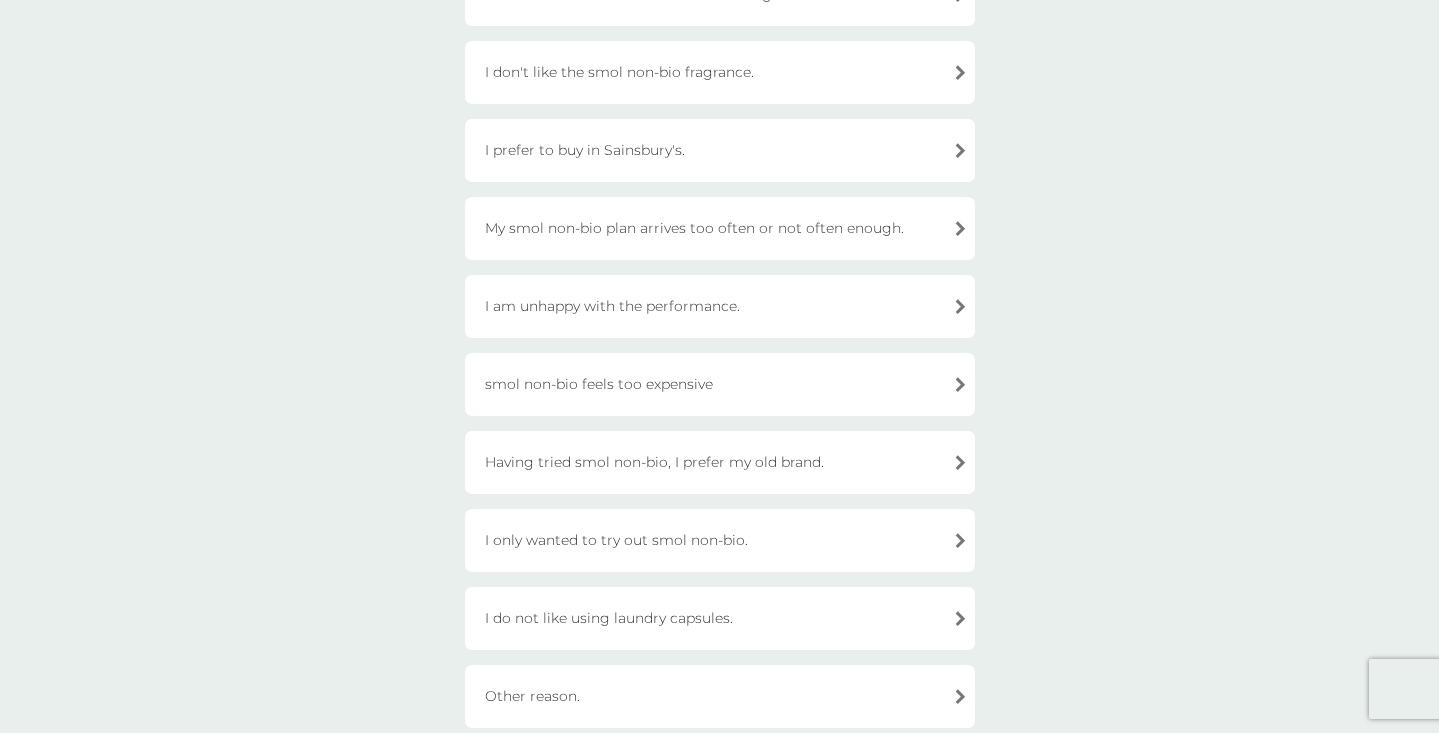 click on "Having tried smol non-bio, I prefer my old brand." at bounding box center [720, 462] 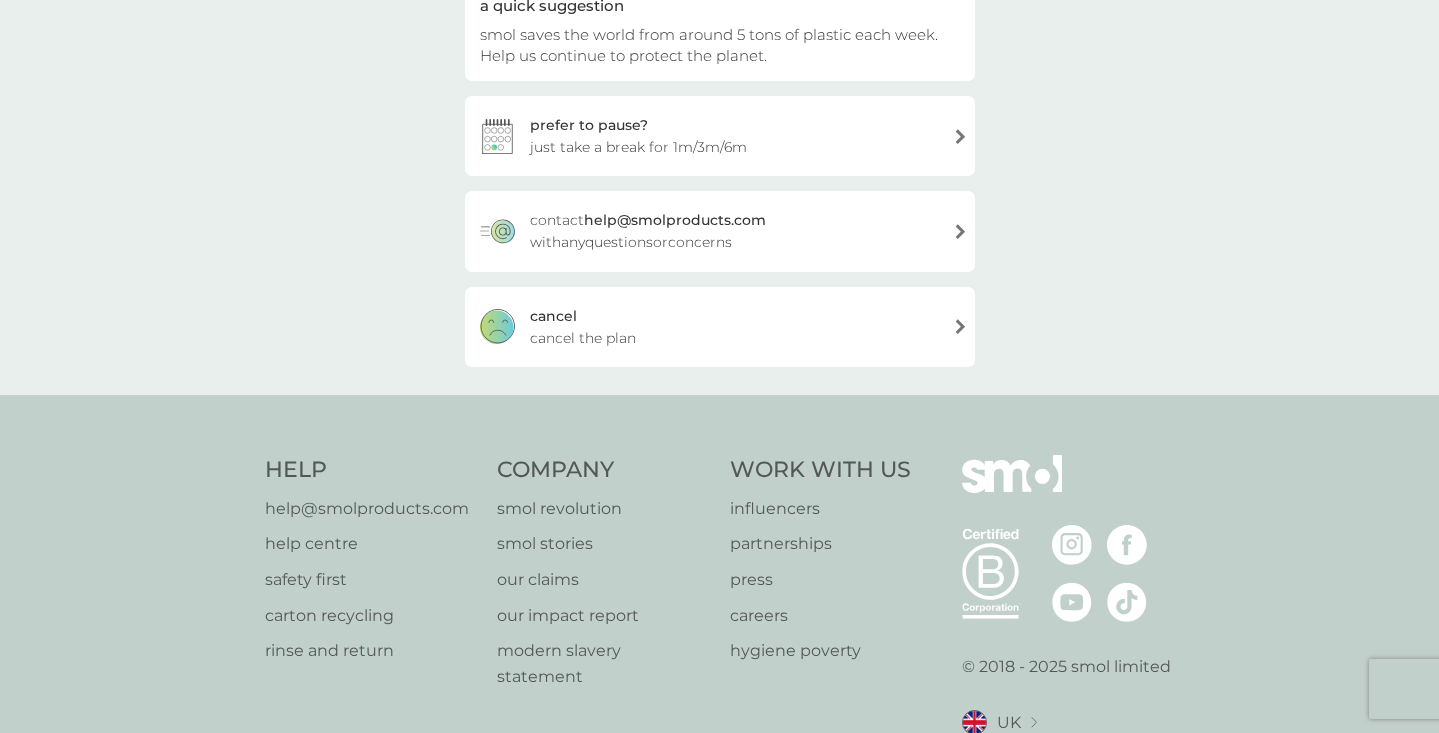scroll, scrollTop: 70, scrollLeft: 0, axis: vertical 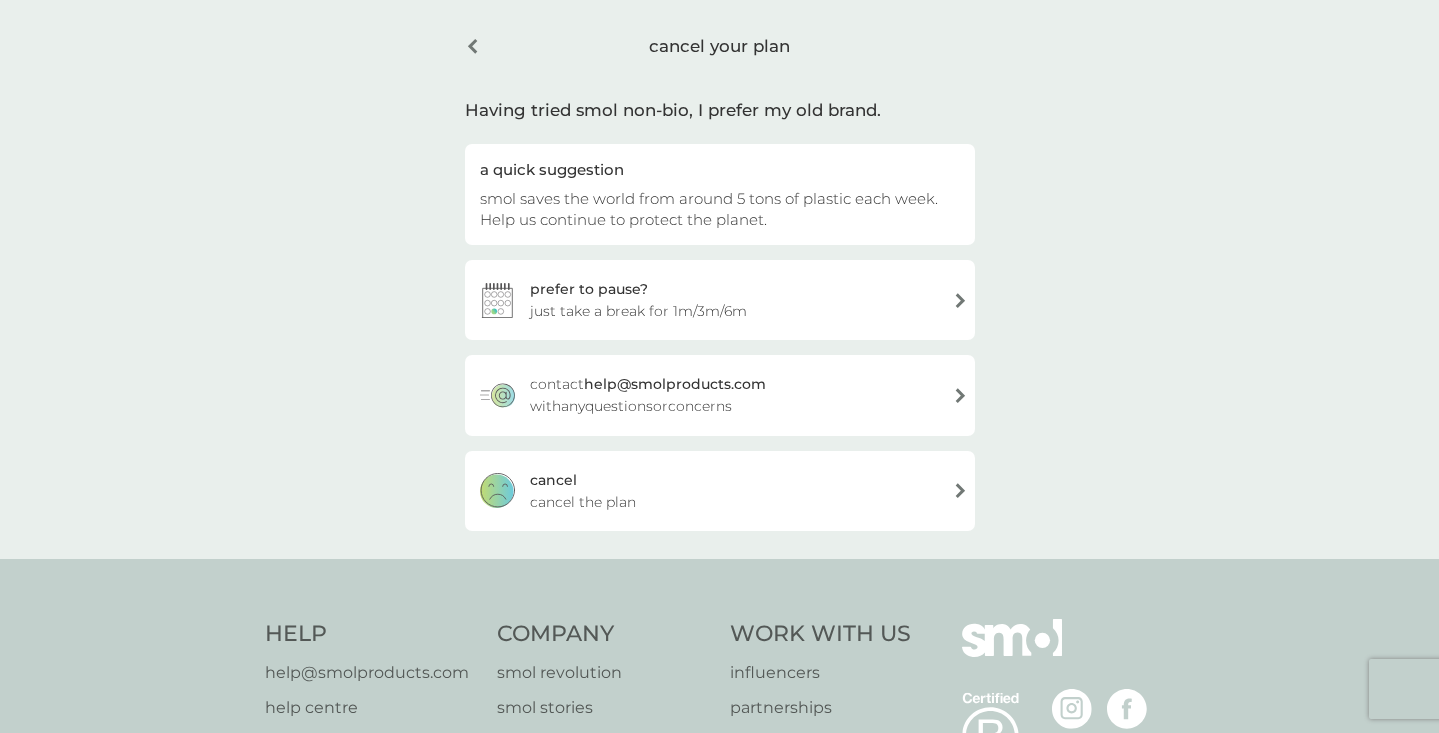 click on "cancel cancel the plan" at bounding box center [720, 491] 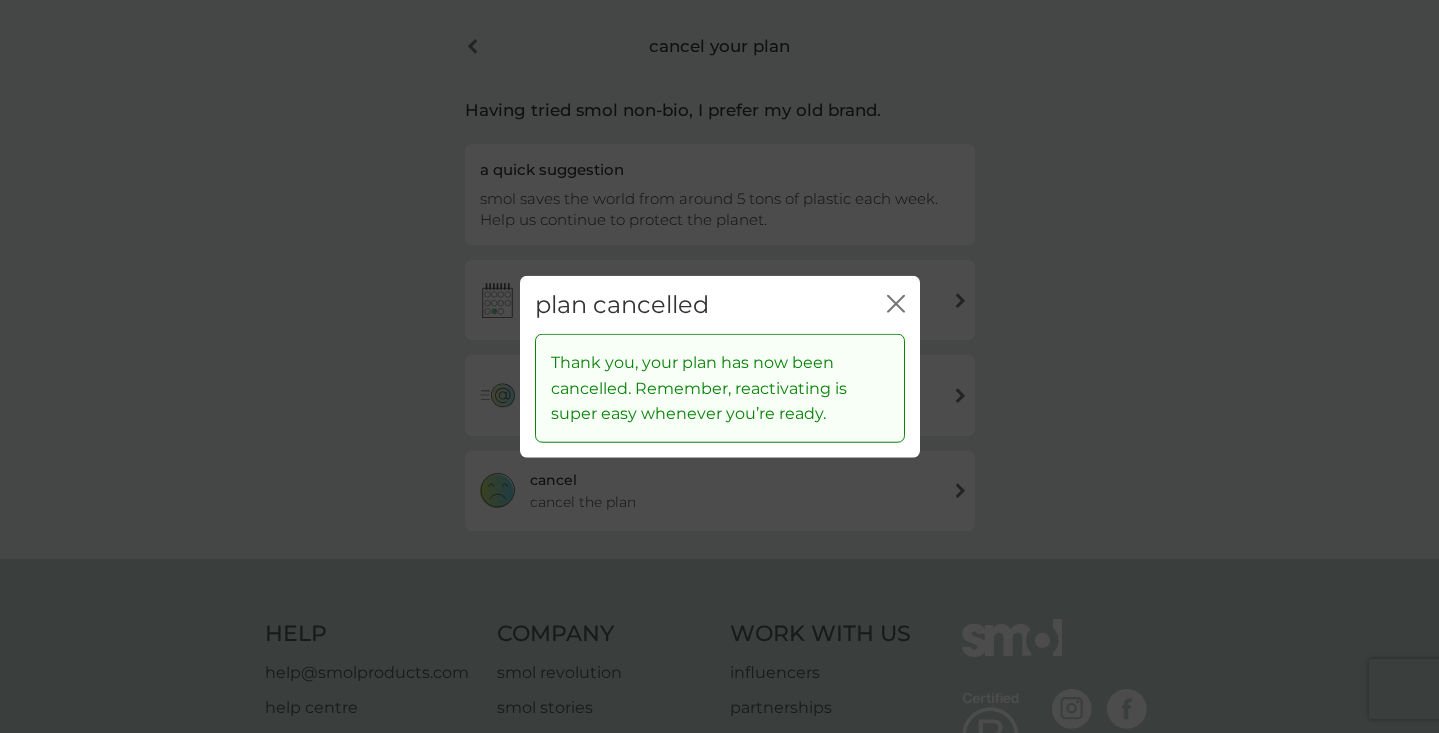 click on "plan cancelled close" at bounding box center (720, 304) 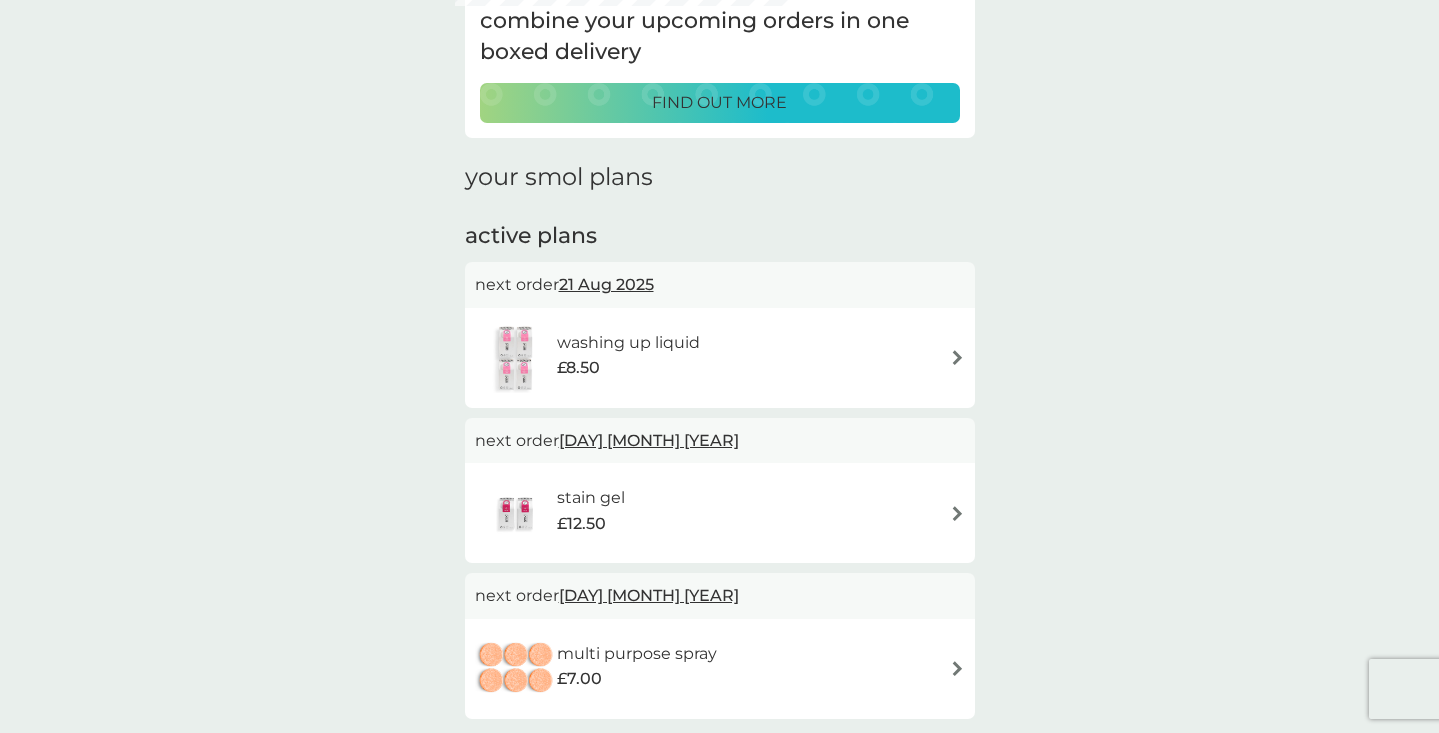 scroll, scrollTop: 181, scrollLeft: 0, axis: vertical 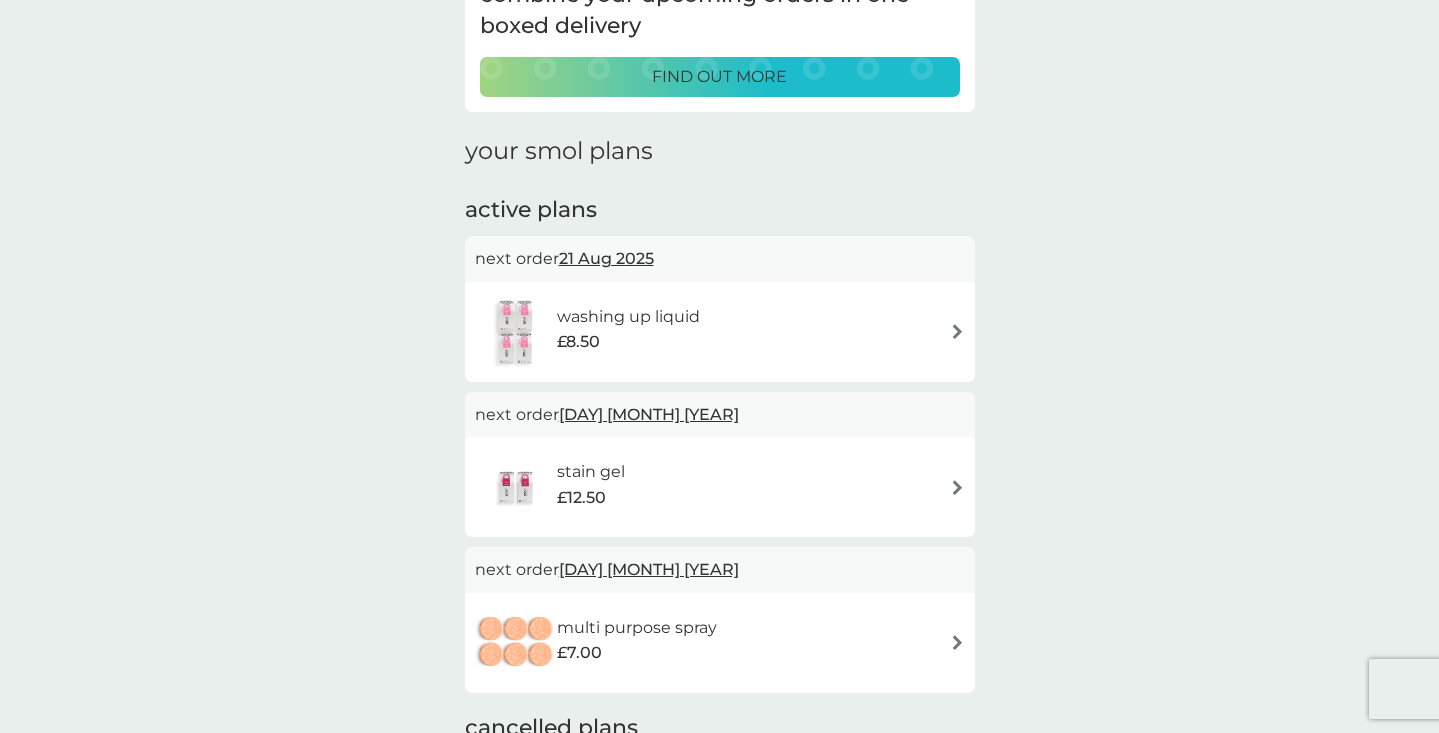 click on "25 Aug 2025" at bounding box center [649, 414] 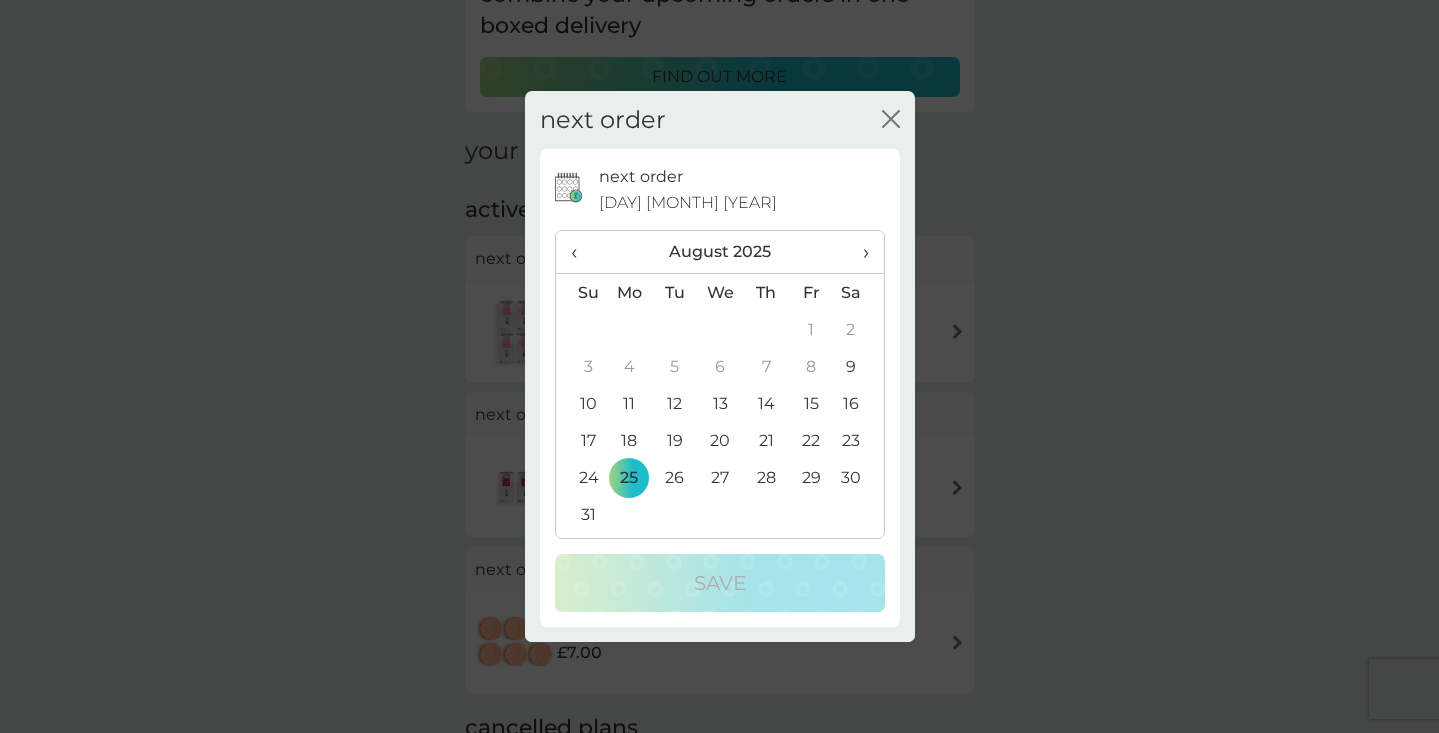 click on "close" 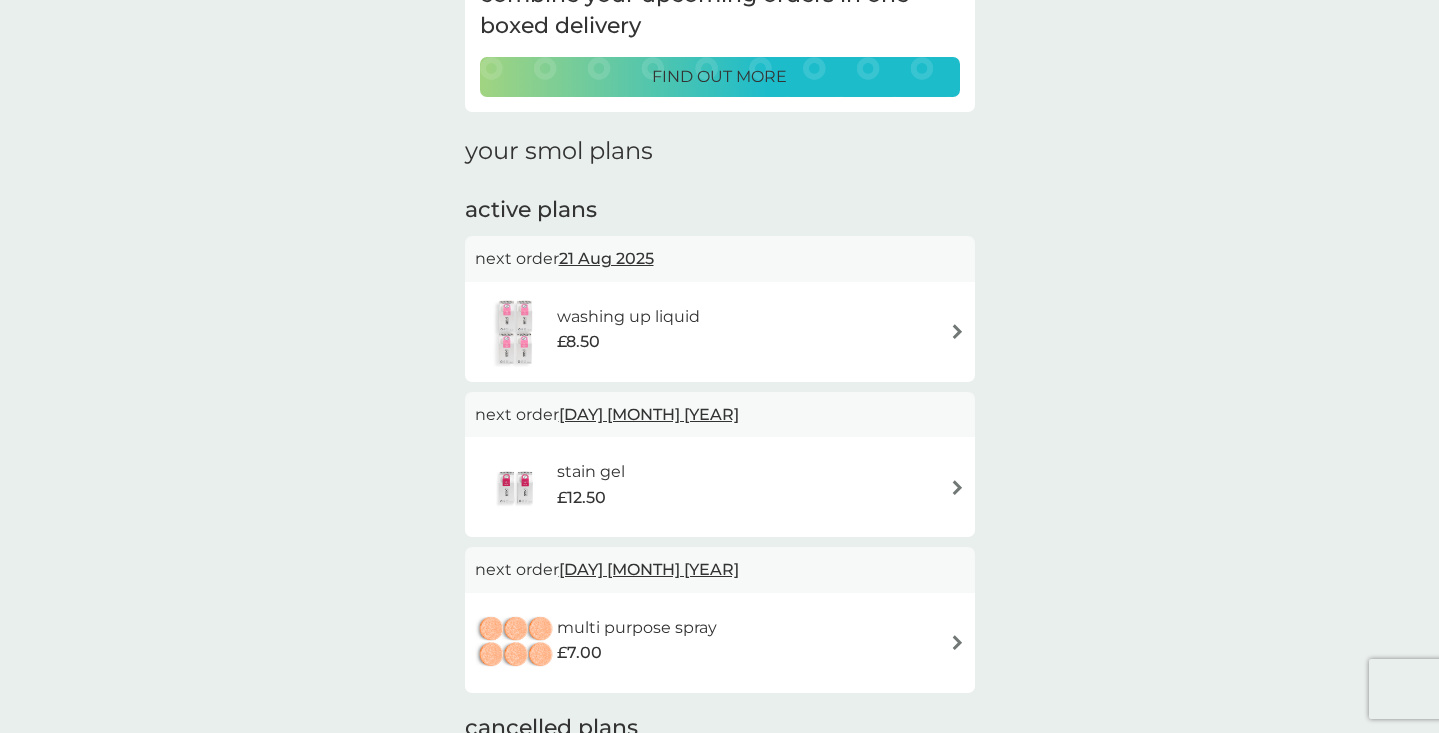 click on "find out more" at bounding box center (720, 77) 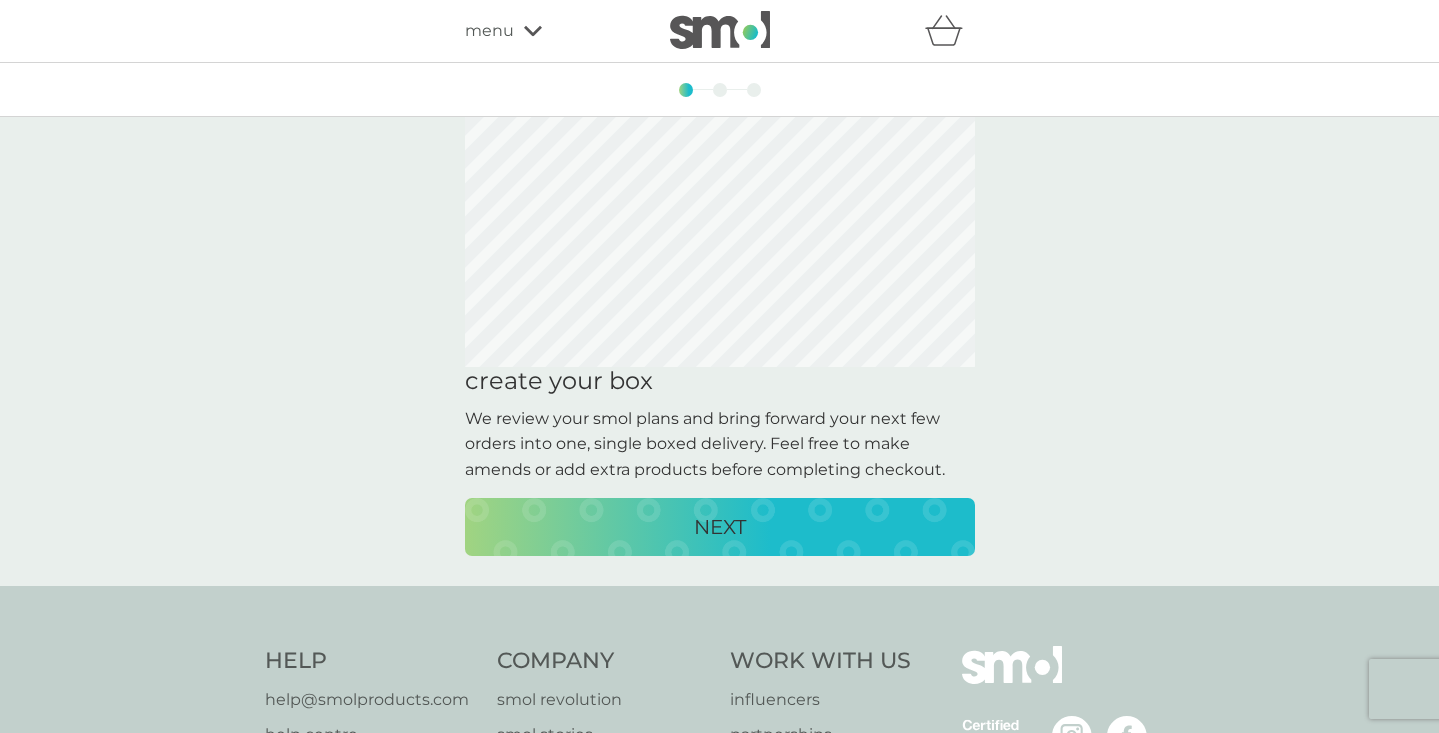 scroll, scrollTop: 0, scrollLeft: 0, axis: both 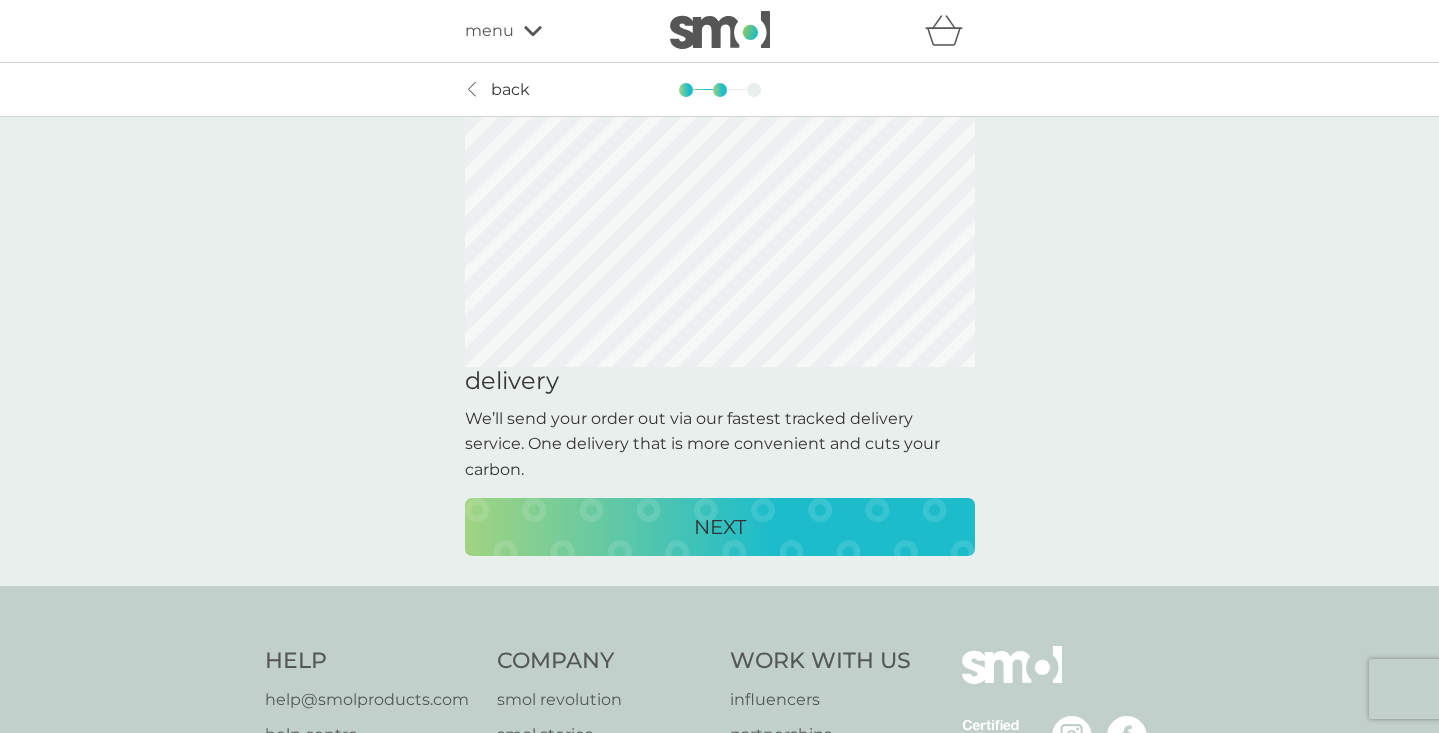 click on "NEXT" at bounding box center [720, 527] 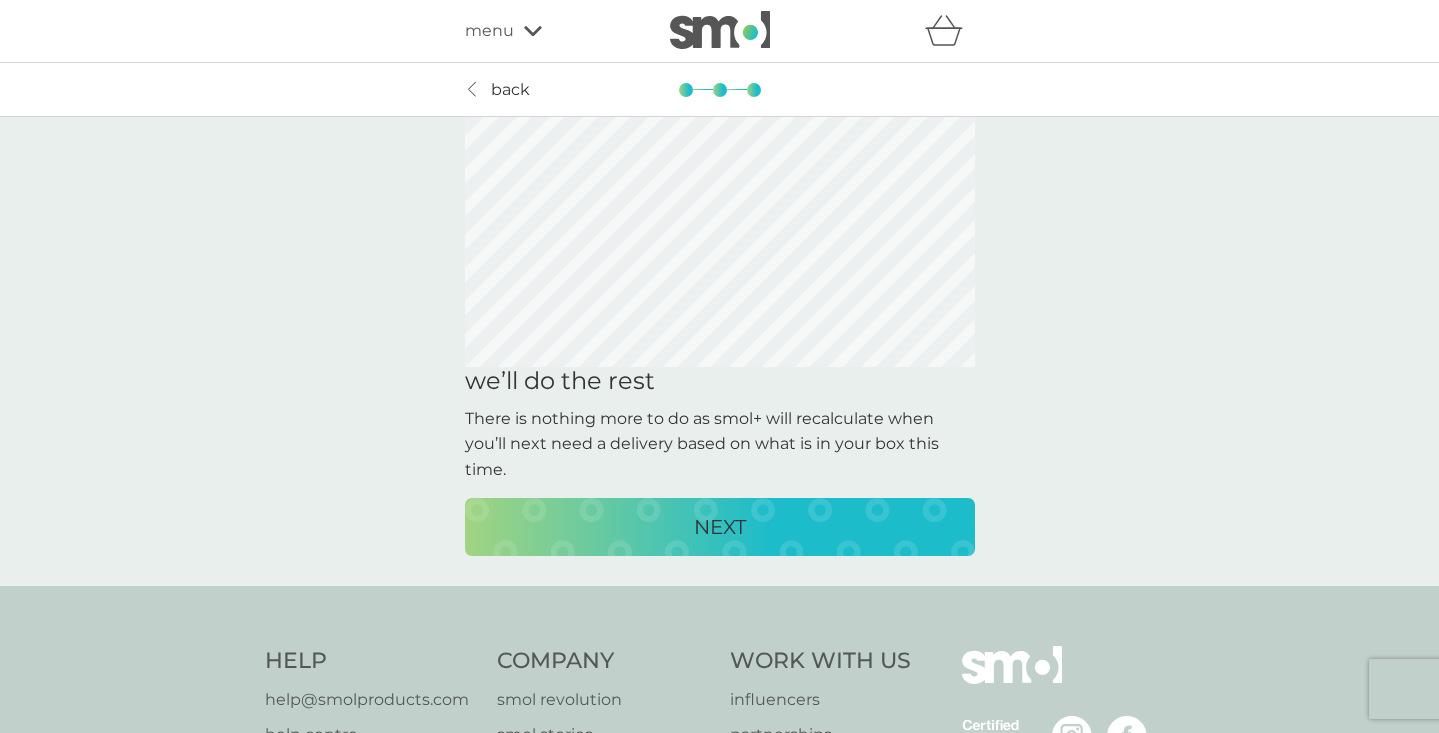 click on "NEXT" at bounding box center [720, 527] 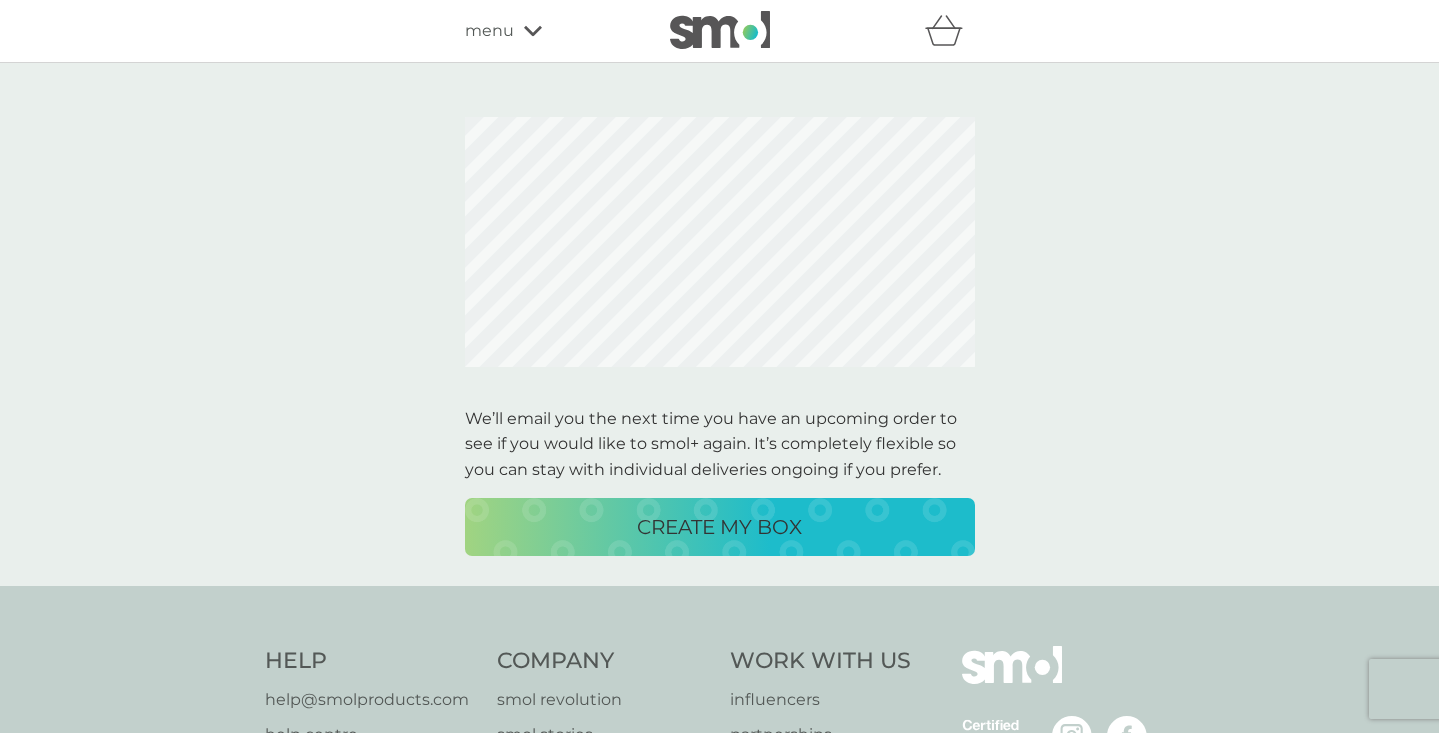 click on "CREATE MY BOX" at bounding box center [719, 527] 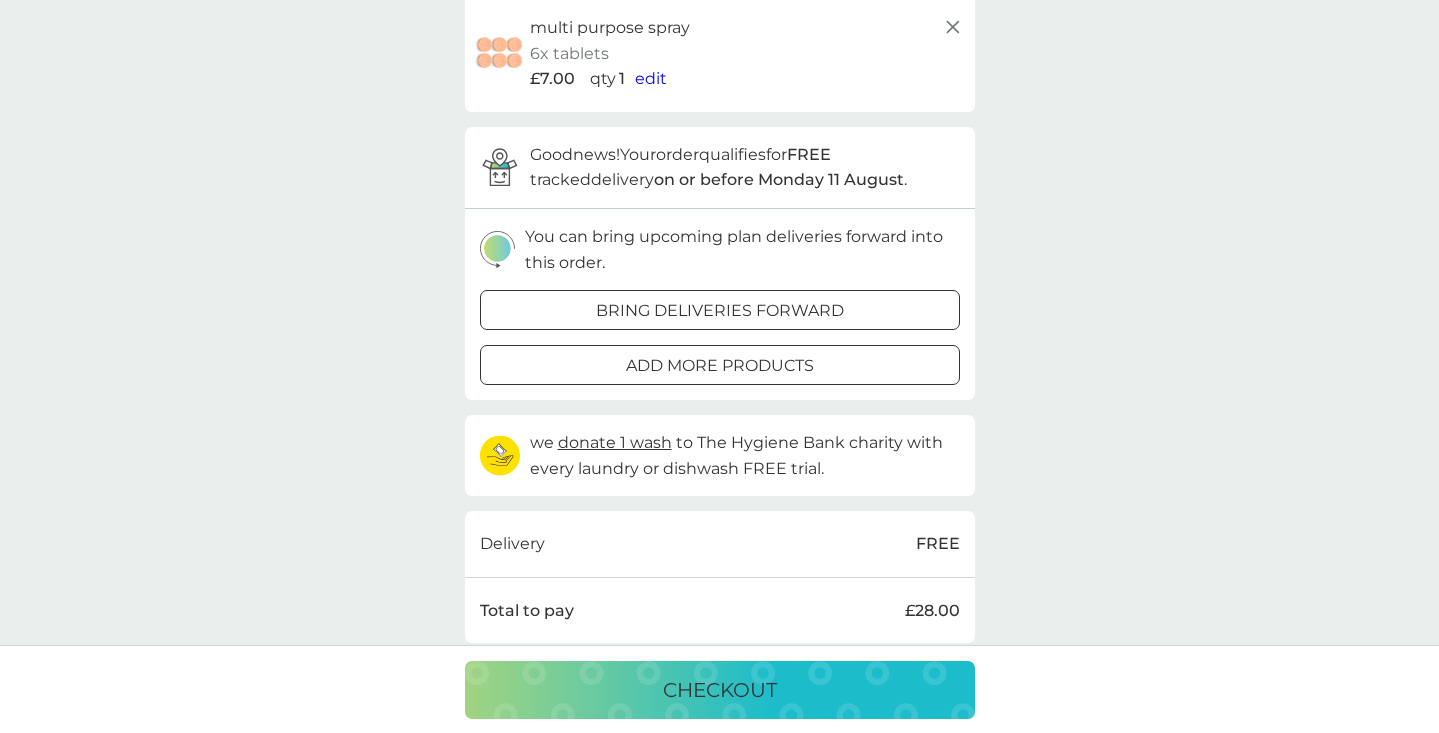 scroll, scrollTop: 415, scrollLeft: 0, axis: vertical 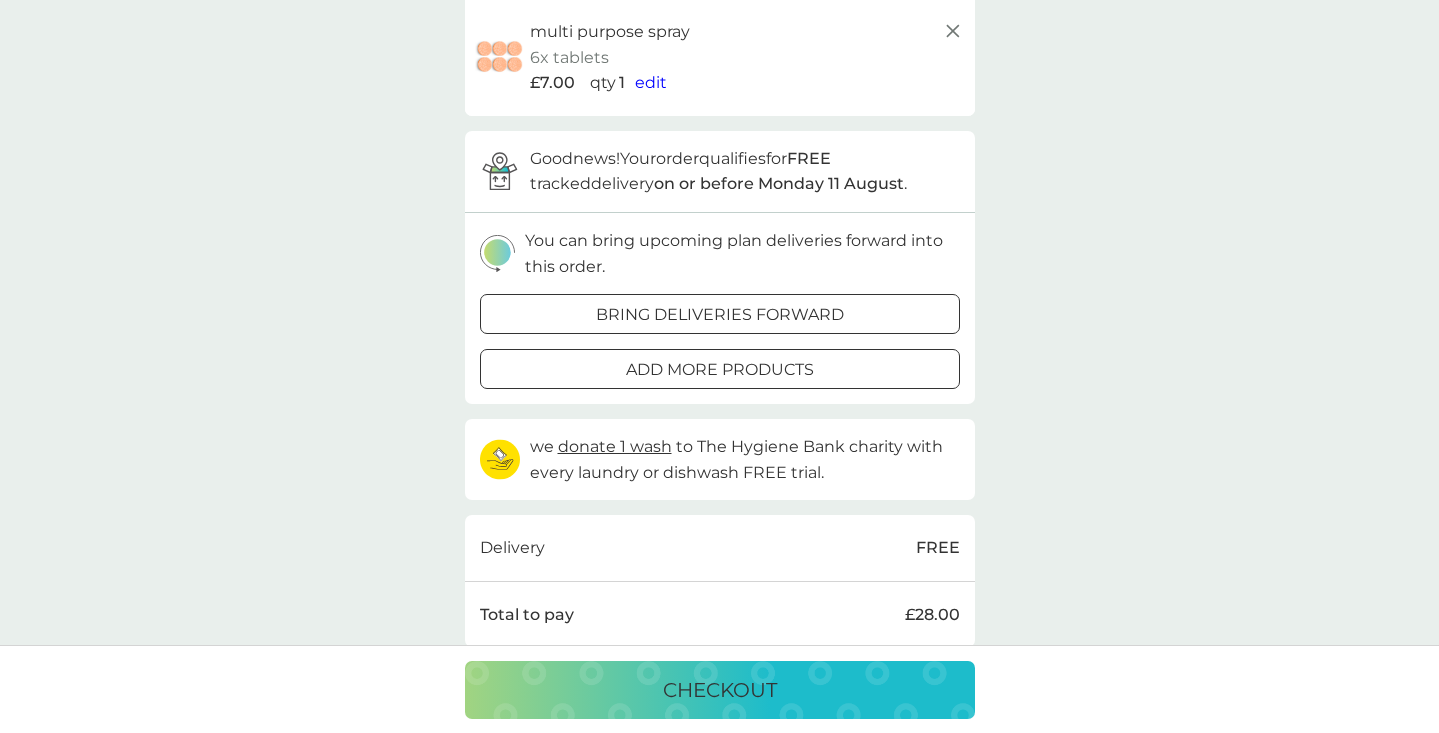 click on "add more products" at bounding box center [720, 370] 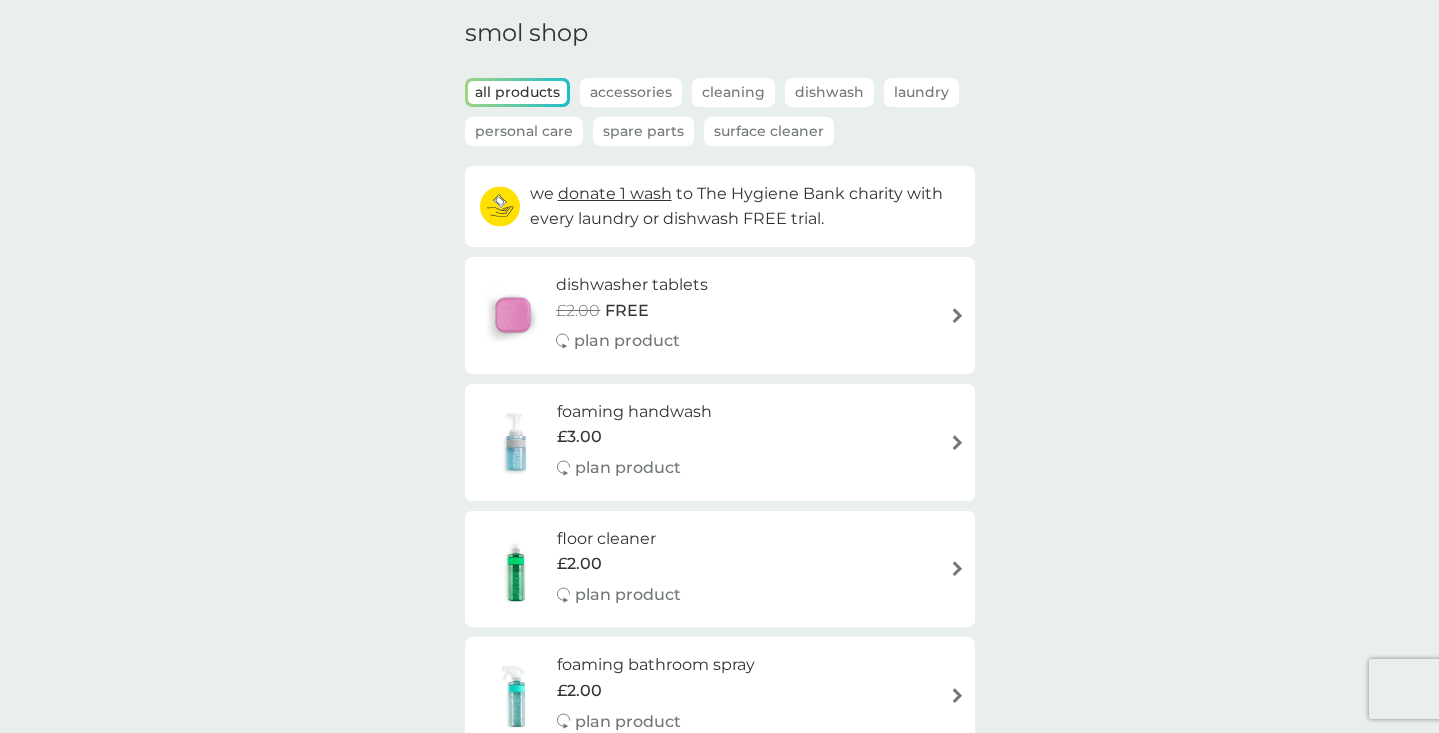 scroll, scrollTop: 104, scrollLeft: 0, axis: vertical 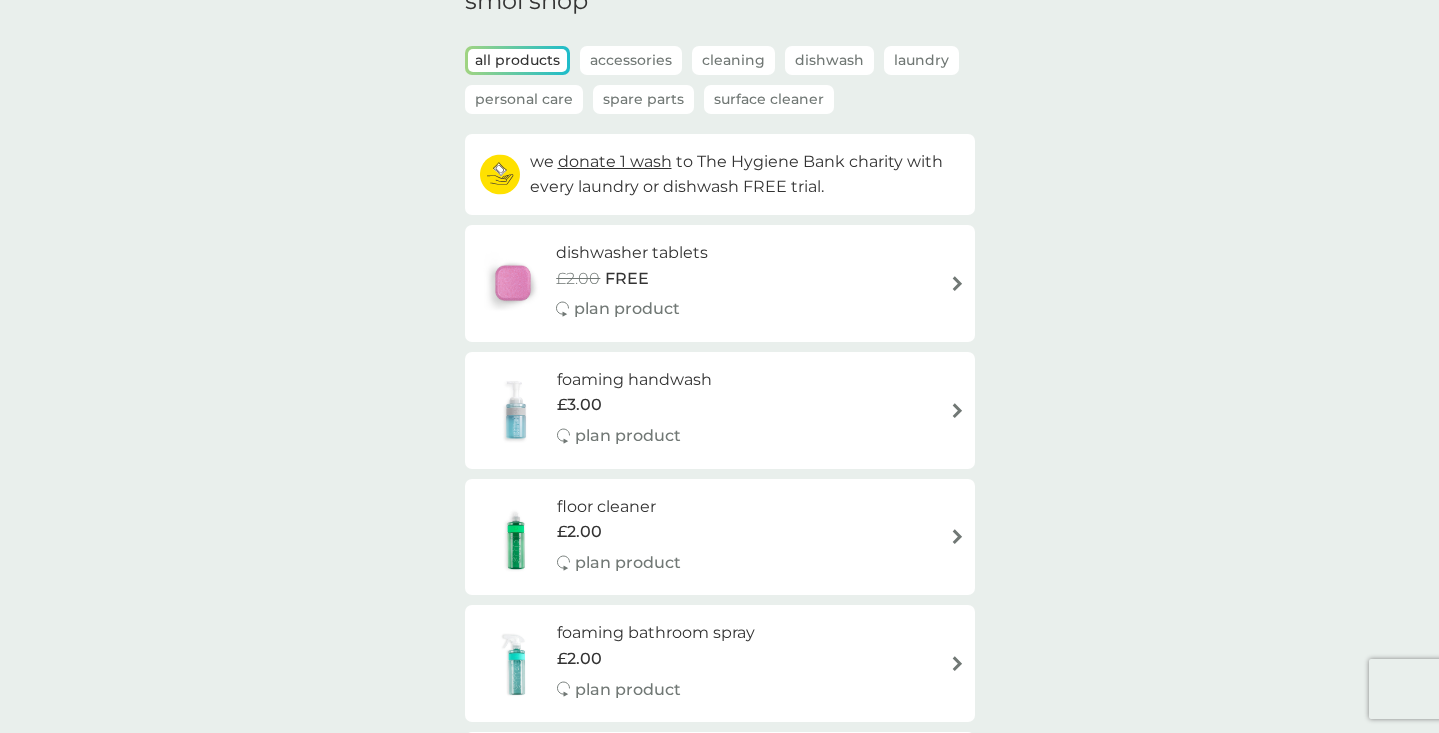 click on "foaming handwash £3.00 plan product" at bounding box center [720, 410] 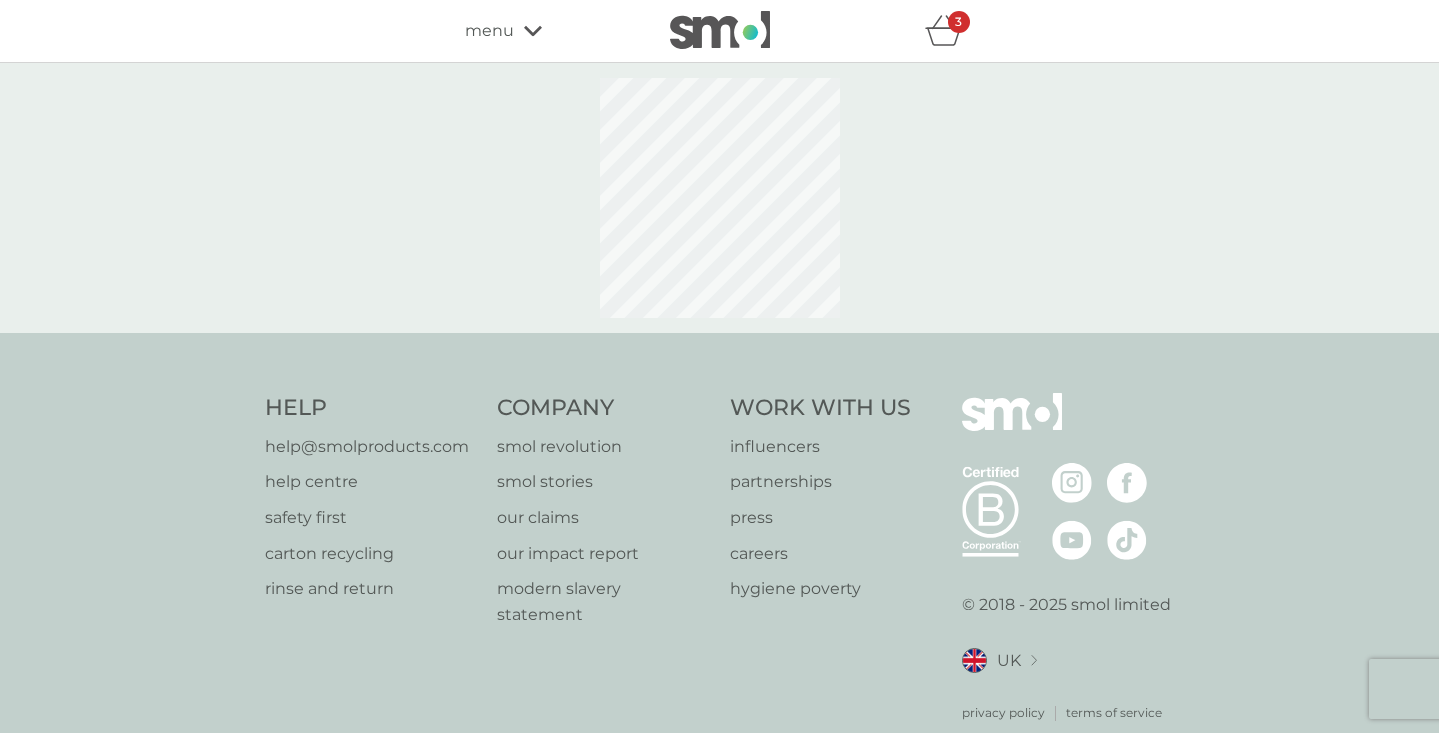select on "119" 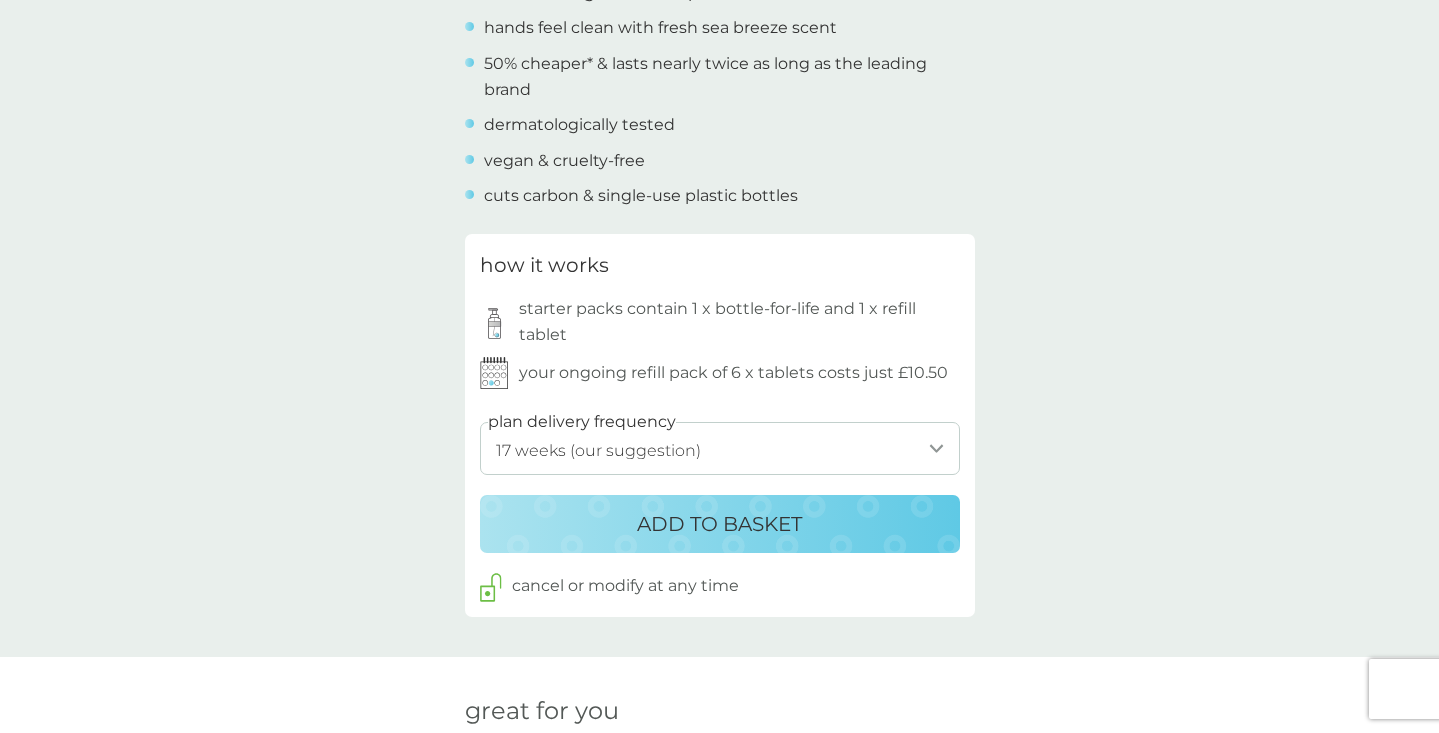 scroll, scrollTop: 840, scrollLeft: 0, axis: vertical 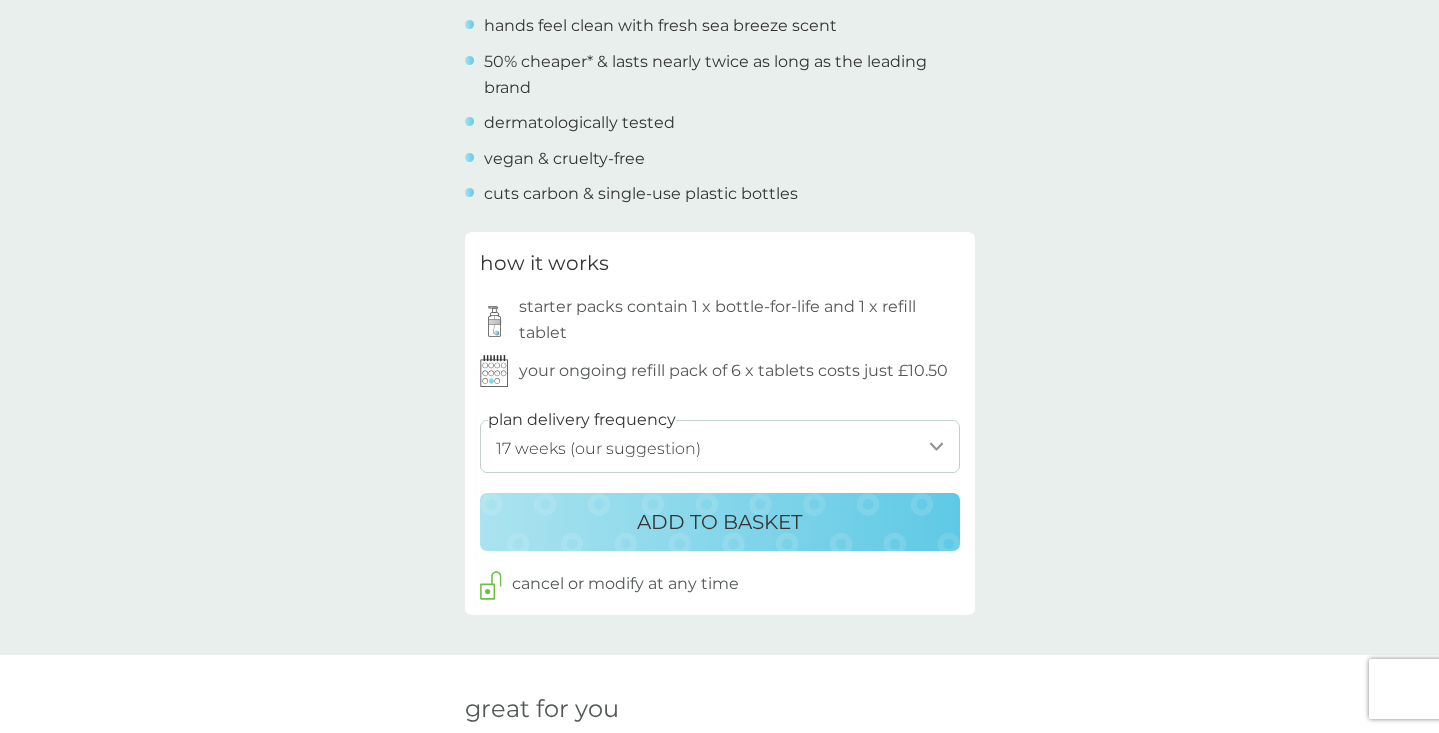 click on "ADD TO BASKET" at bounding box center (719, 522) 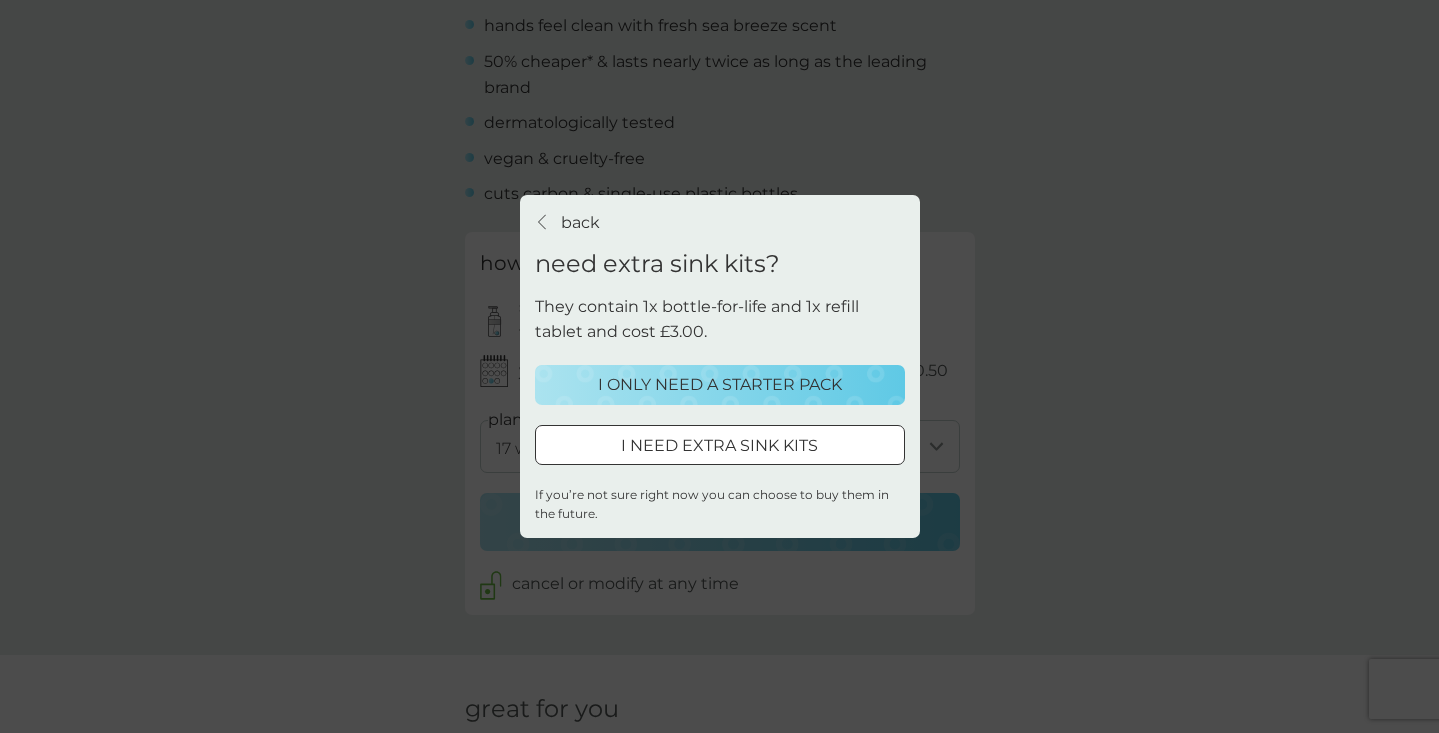 click on "I ONLY NEED A STARTER PACK" at bounding box center (720, 385) 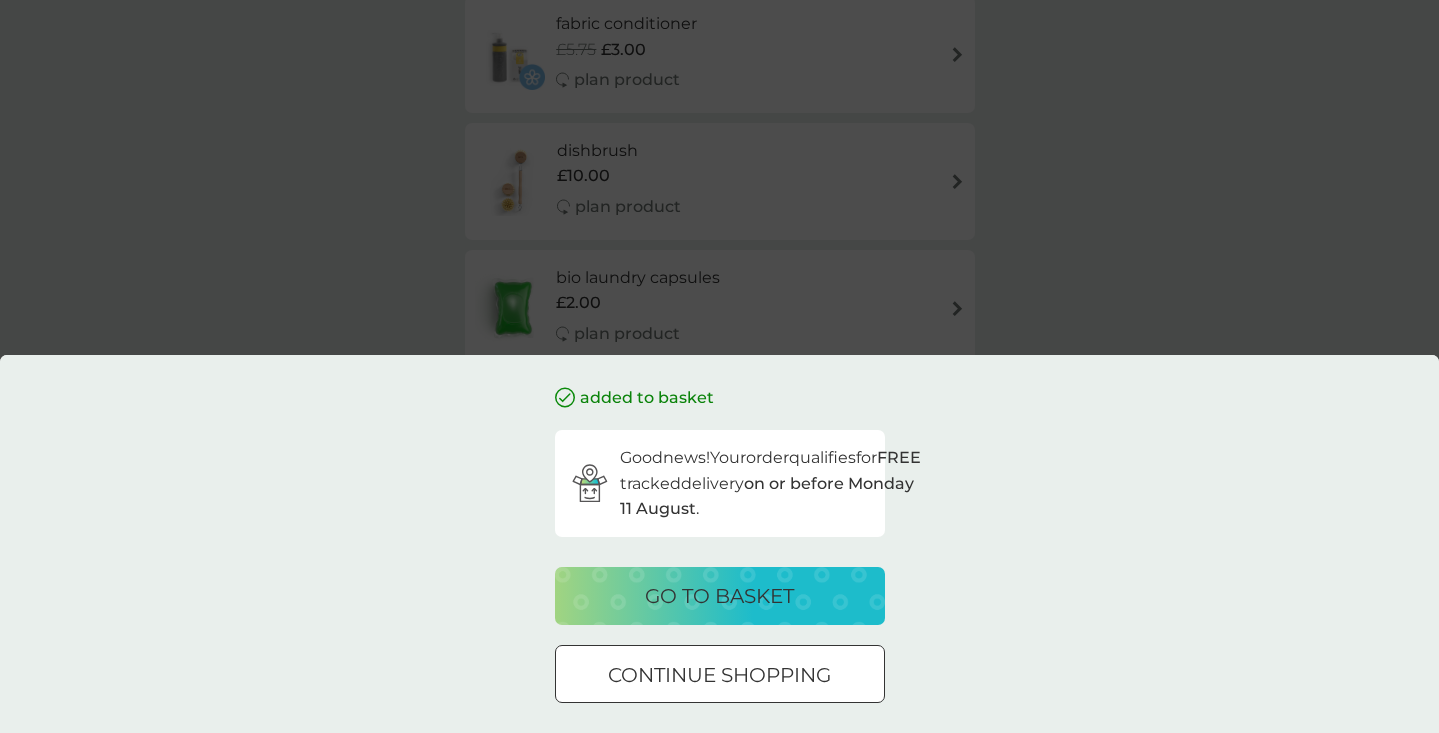 scroll, scrollTop: 0, scrollLeft: 0, axis: both 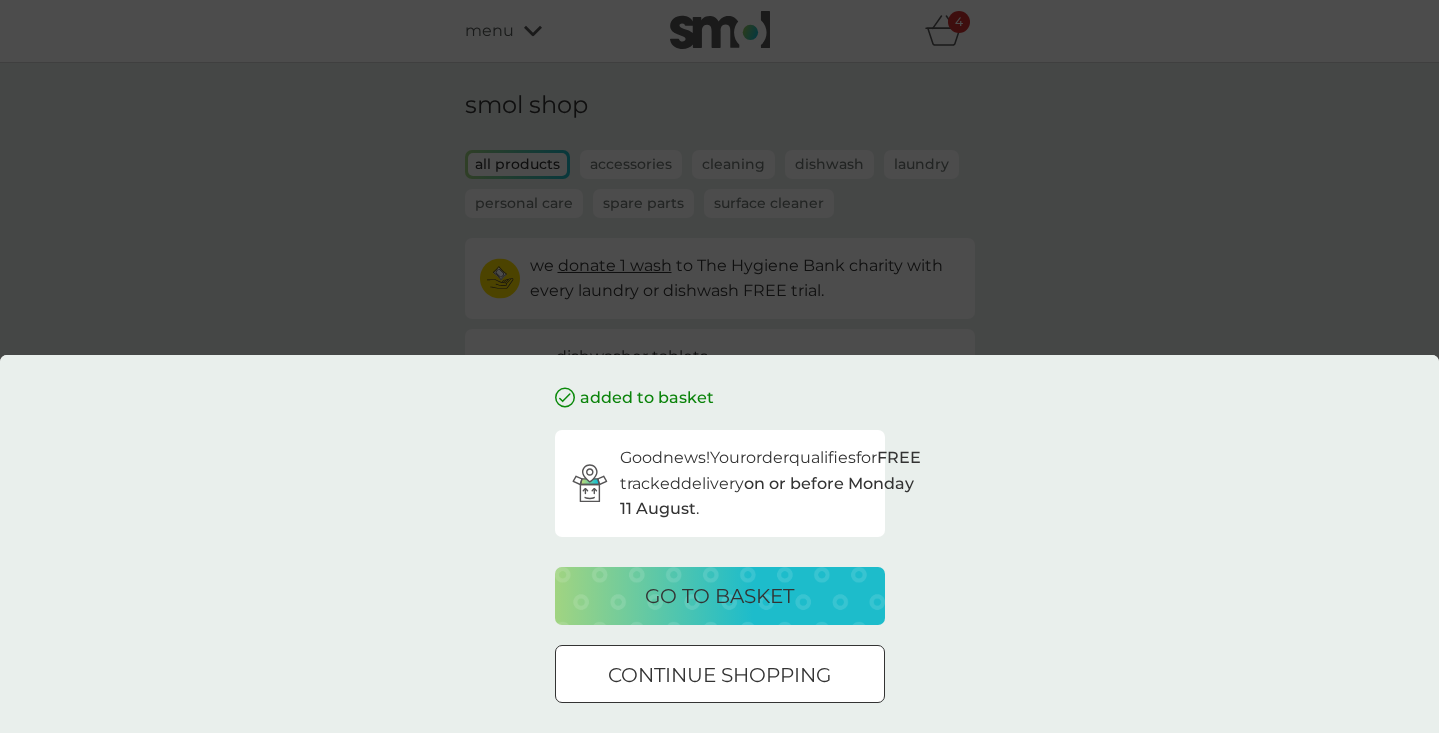 click at bounding box center (720, 675) 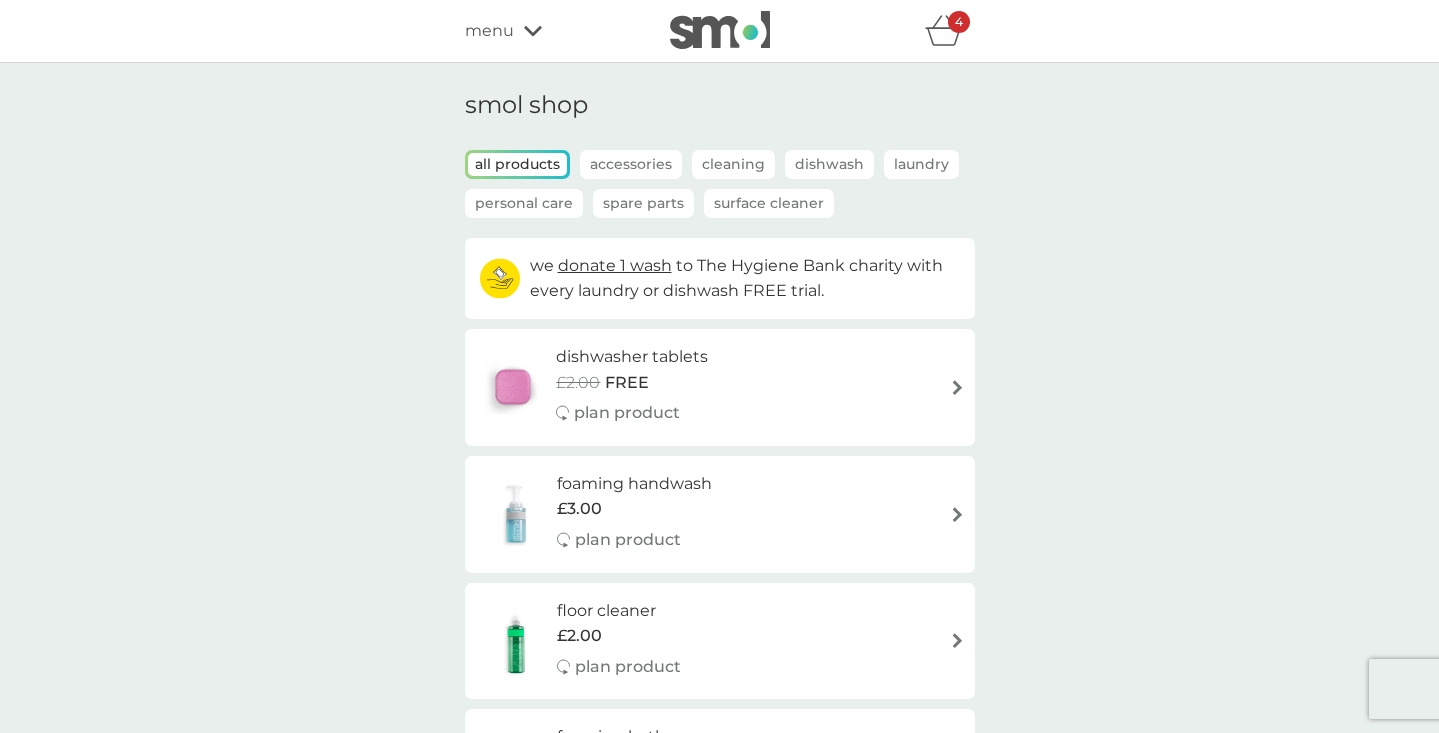 scroll, scrollTop: 0, scrollLeft: 0, axis: both 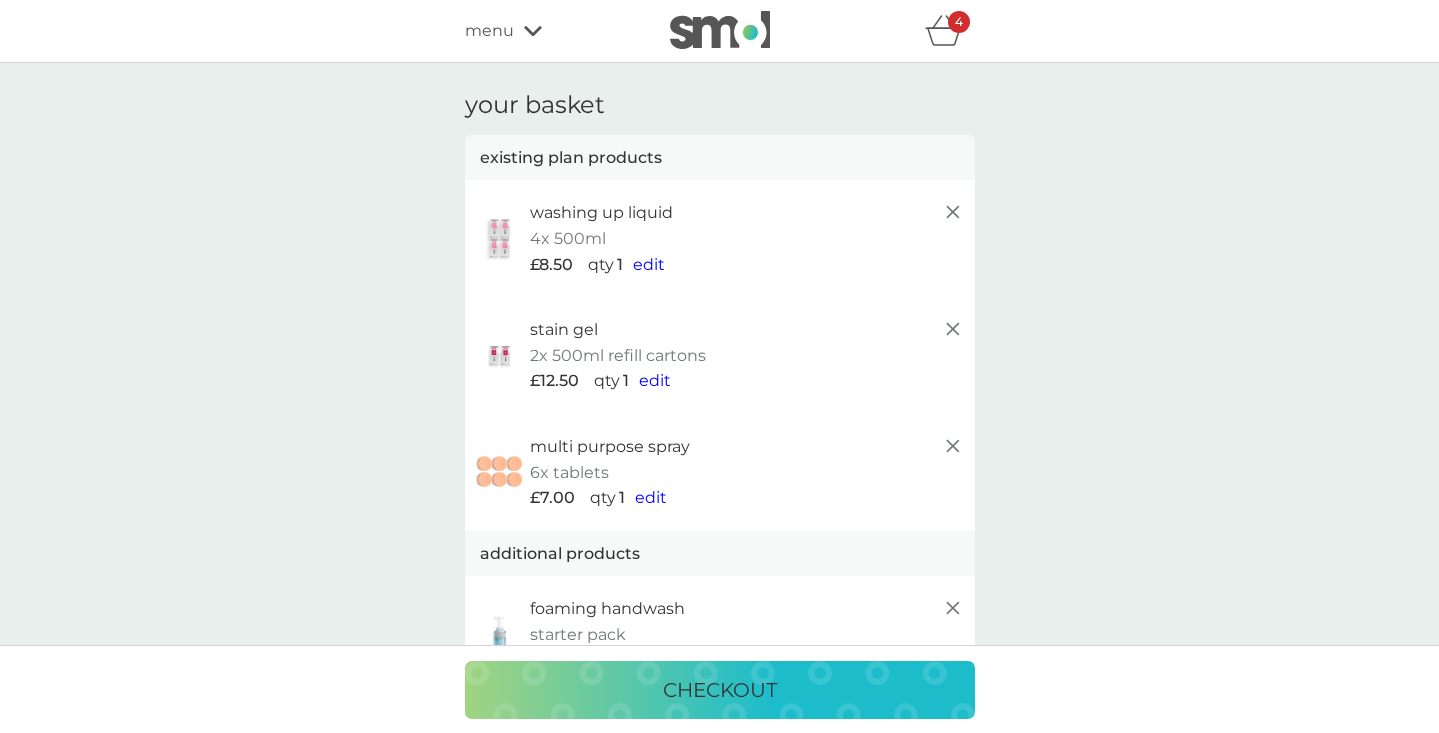 click 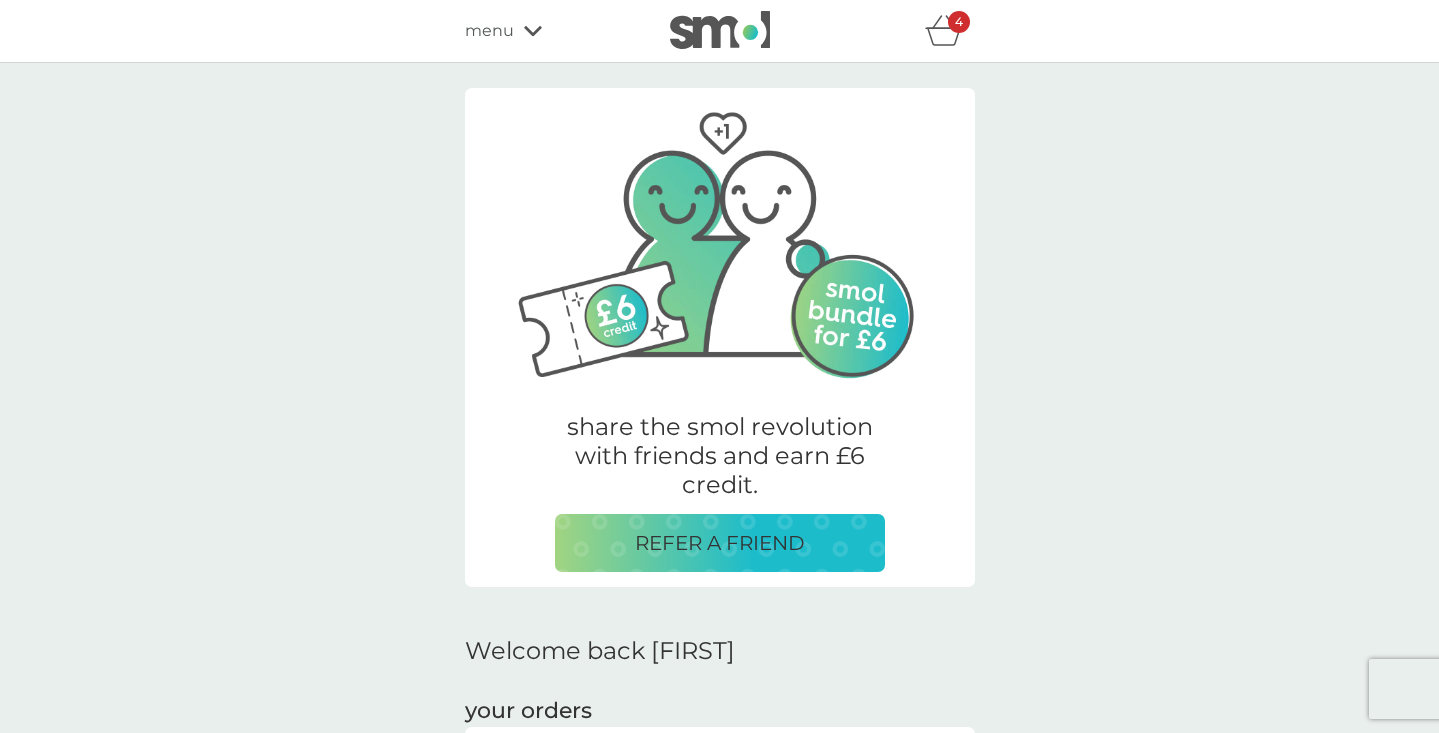 scroll, scrollTop: 0, scrollLeft: 0, axis: both 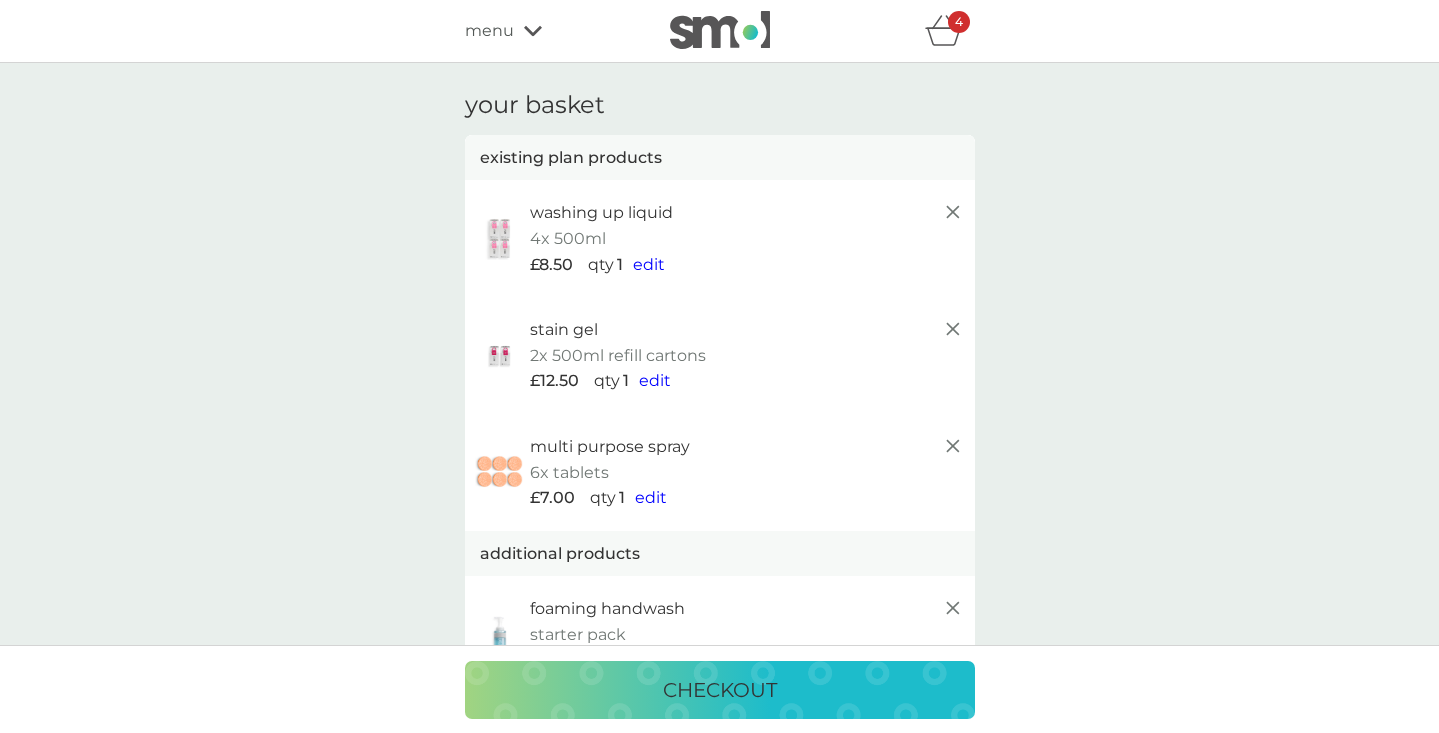 click 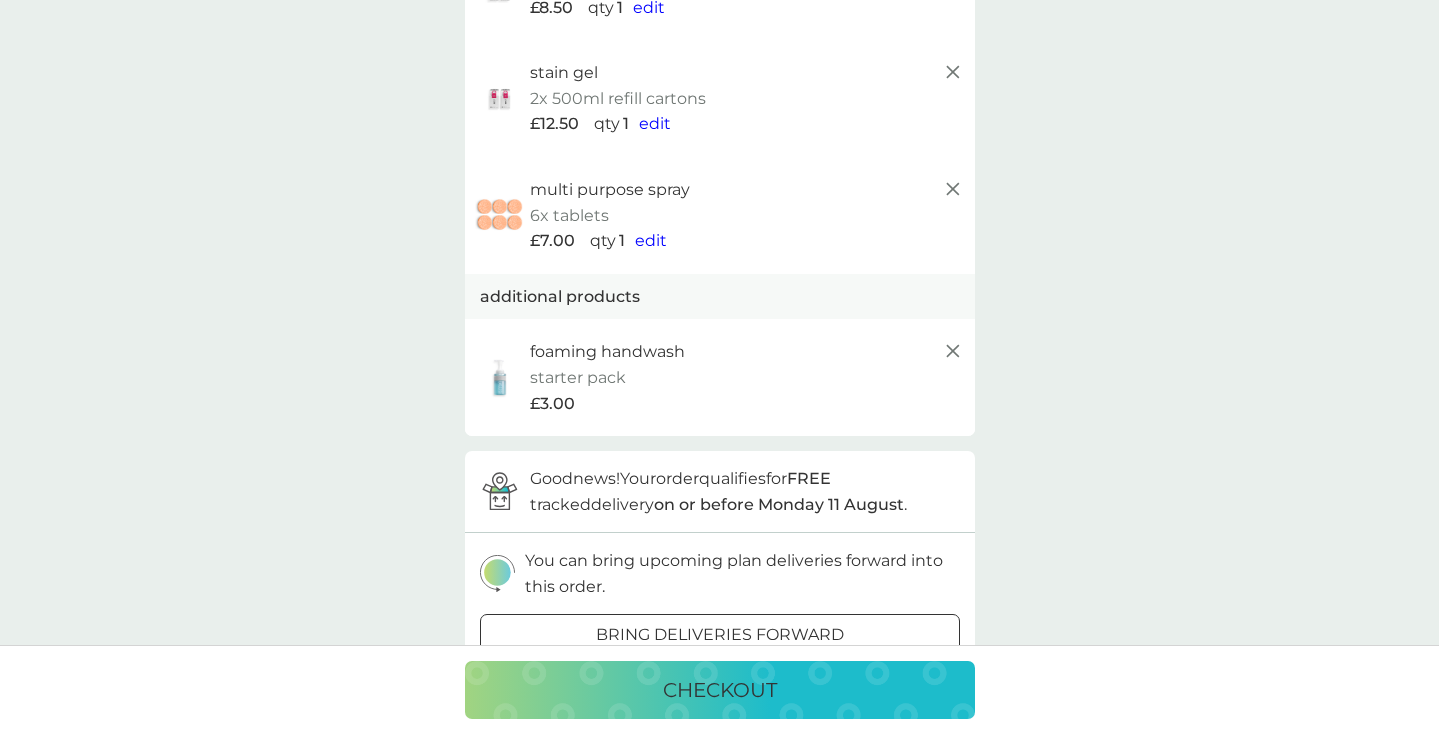 click on "your basket existing plan products washing up liquid 4x 500ml £8.50 qty 1 edit stain gel 2x 500ml refill cartons £12.50 qty 1 edit multi purpose spray 6x tablets £7.00 qty 1 edit additional products foaming handwash starter pack every 17 weeks @ £10.50 £3.00 proceed to checkout Good  news!  Your  order  qualifies  for  FREE   tracked  delivery  on or before Monday 11 August .  You can bring upcoming plan deliveries forward into this order. bring deliveries forward add more products we   donate 1 wash   to The Hygiene Bank charity with every laundry or dishwash FREE trial. Delivery FREE Total to pay £31.00 your future charges existing plans next charge date 20th Nov 2025 washing up liquid 4x 500ml   £8.50 qty 1 next charge date 24th Feb 2026 stain gel 2x 500ml refill cartons   £12.50 qty 1 next charge date 27th Jan 2026 multi purpose spray 6x tablets   £7.00 qty 1 new plans next charge date 22nd Aug 2025 foaming handwash 6x tablets   £10.50 qty 1 repeats every 17 weeks edit checkout" at bounding box center [719, 758] 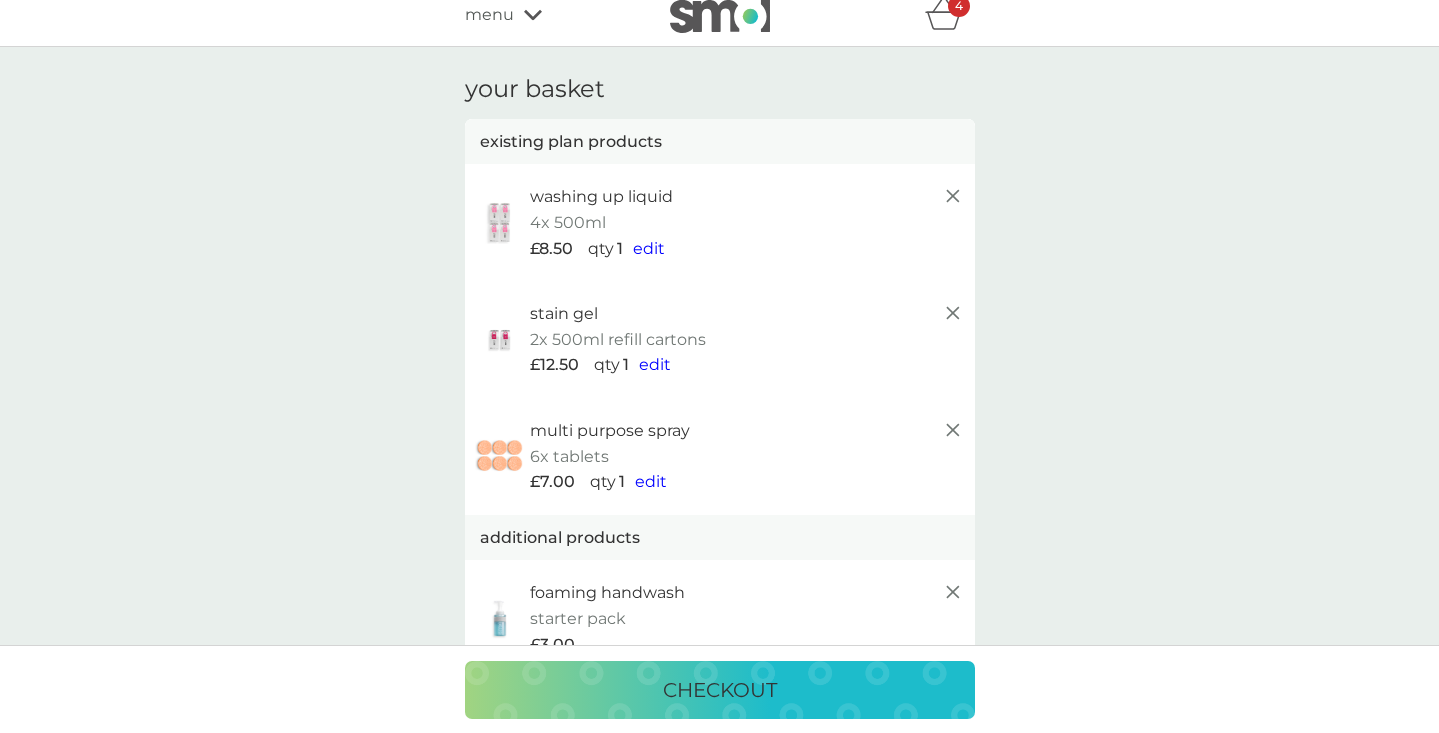 scroll, scrollTop: 0, scrollLeft: 0, axis: both 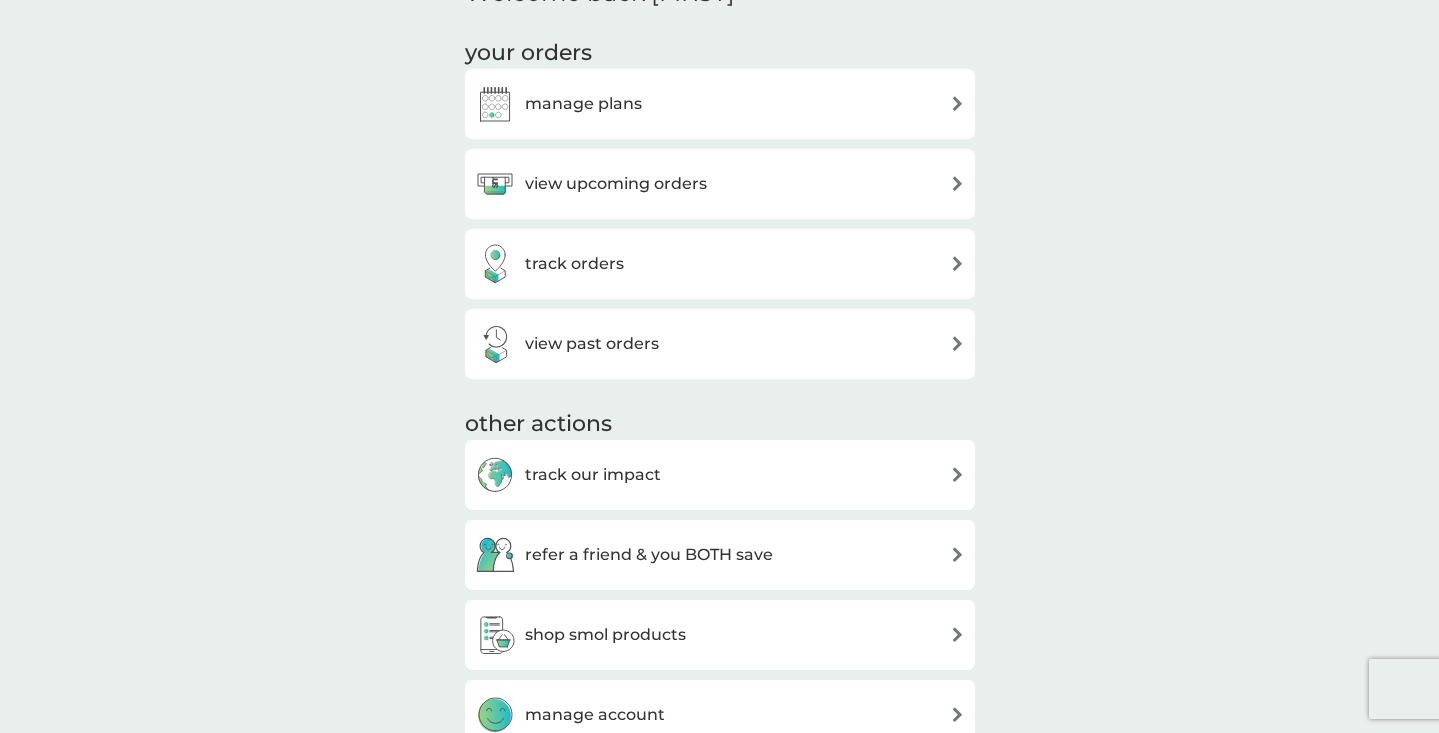 click on "view upcoming orders" at bounding box center (616, 184) 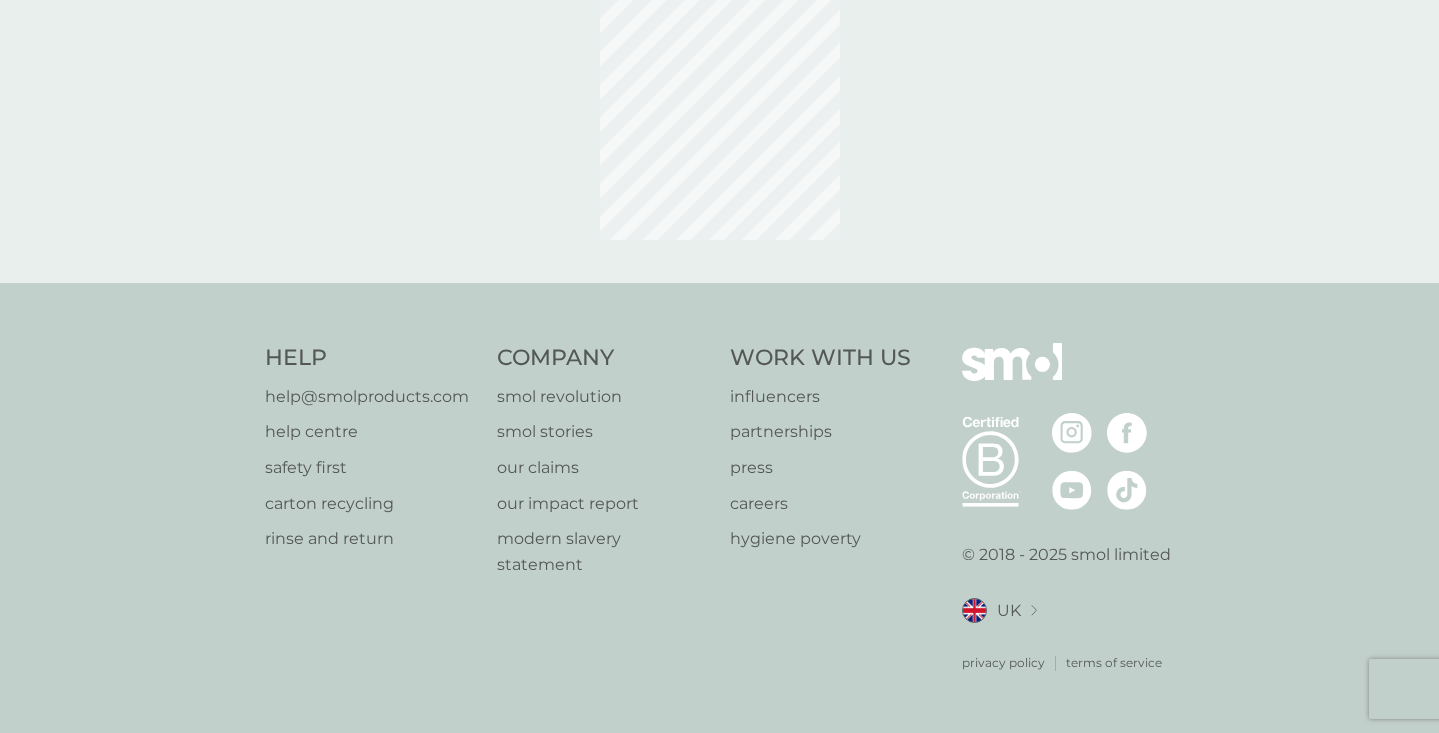 scroll, scrollTop: 0, scrollLeft: 0, axis: both 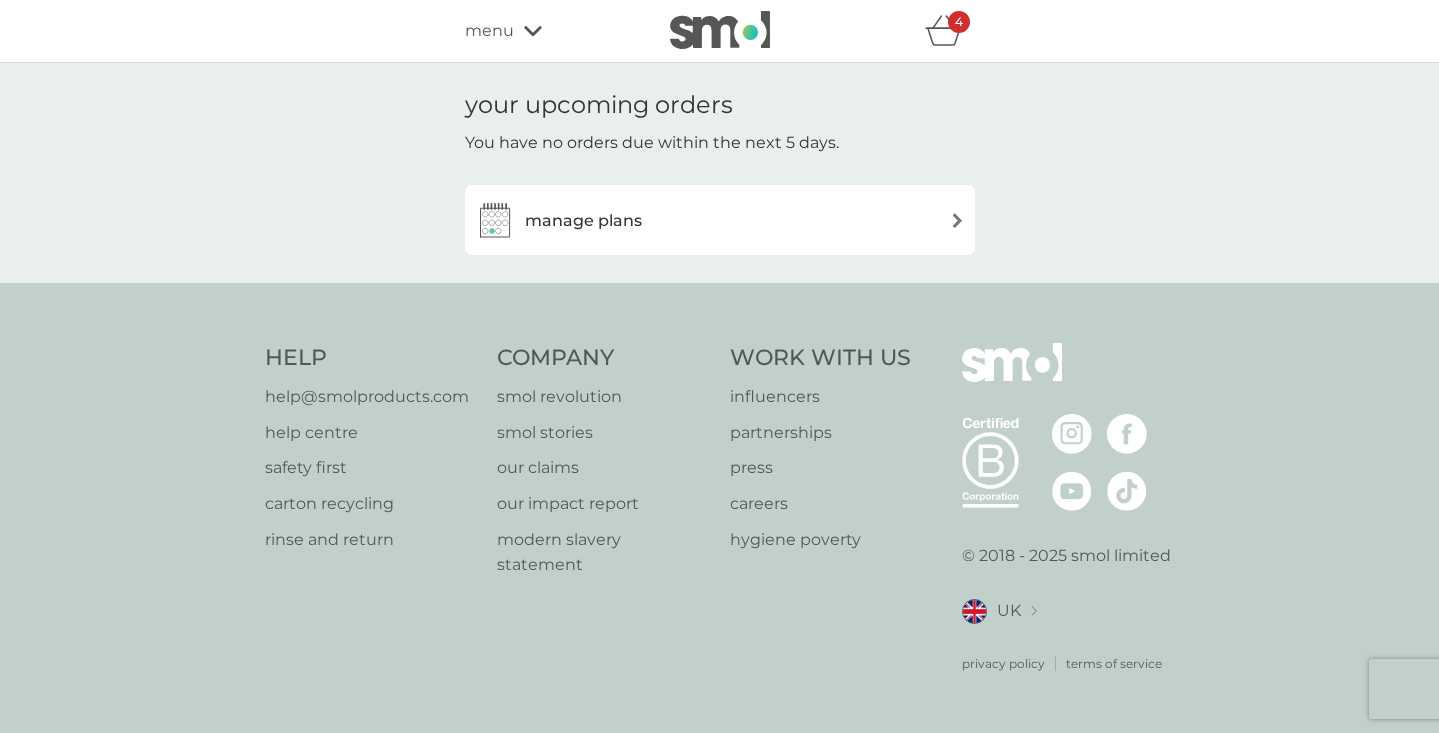 click on "manage plans" at bounding box center (583, 221) 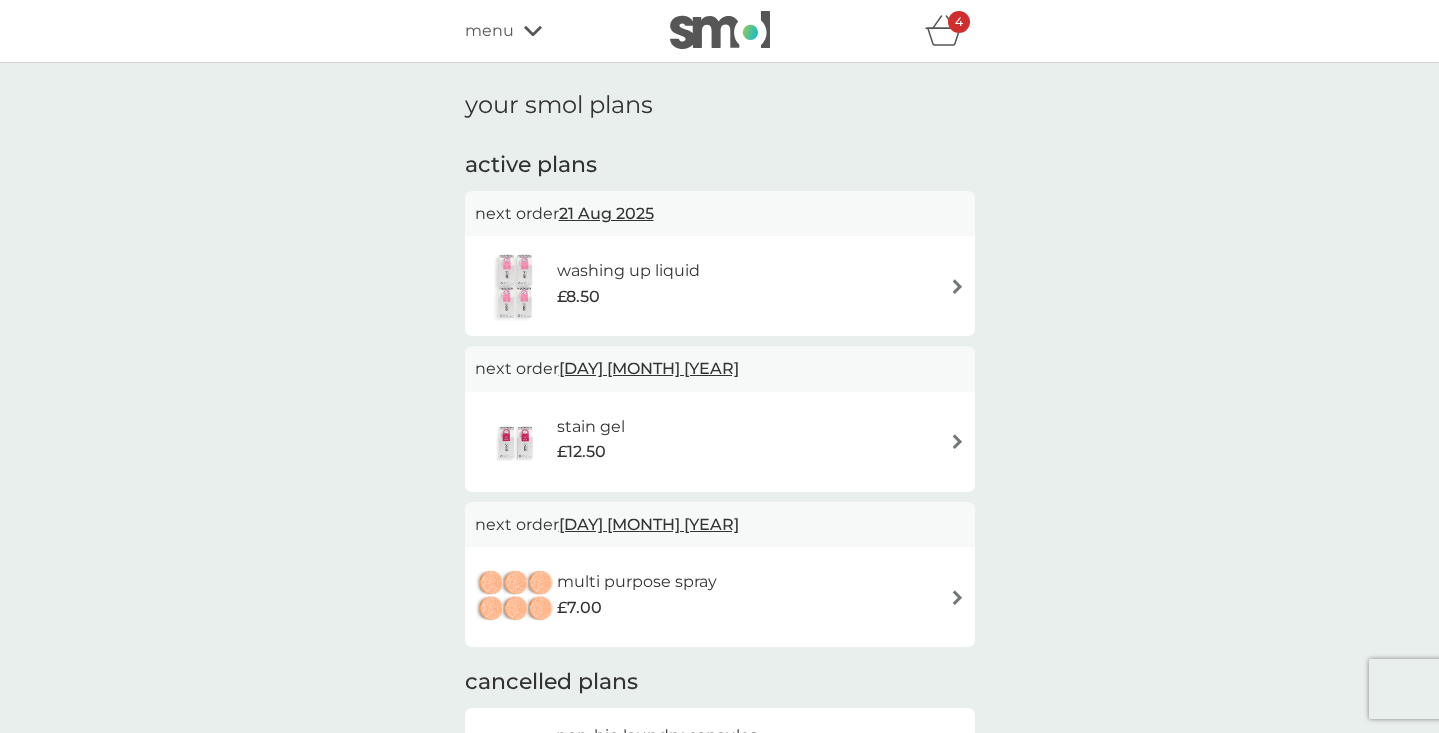 scroll, scrollTop: 0, scrollLeft: 0, axis: both 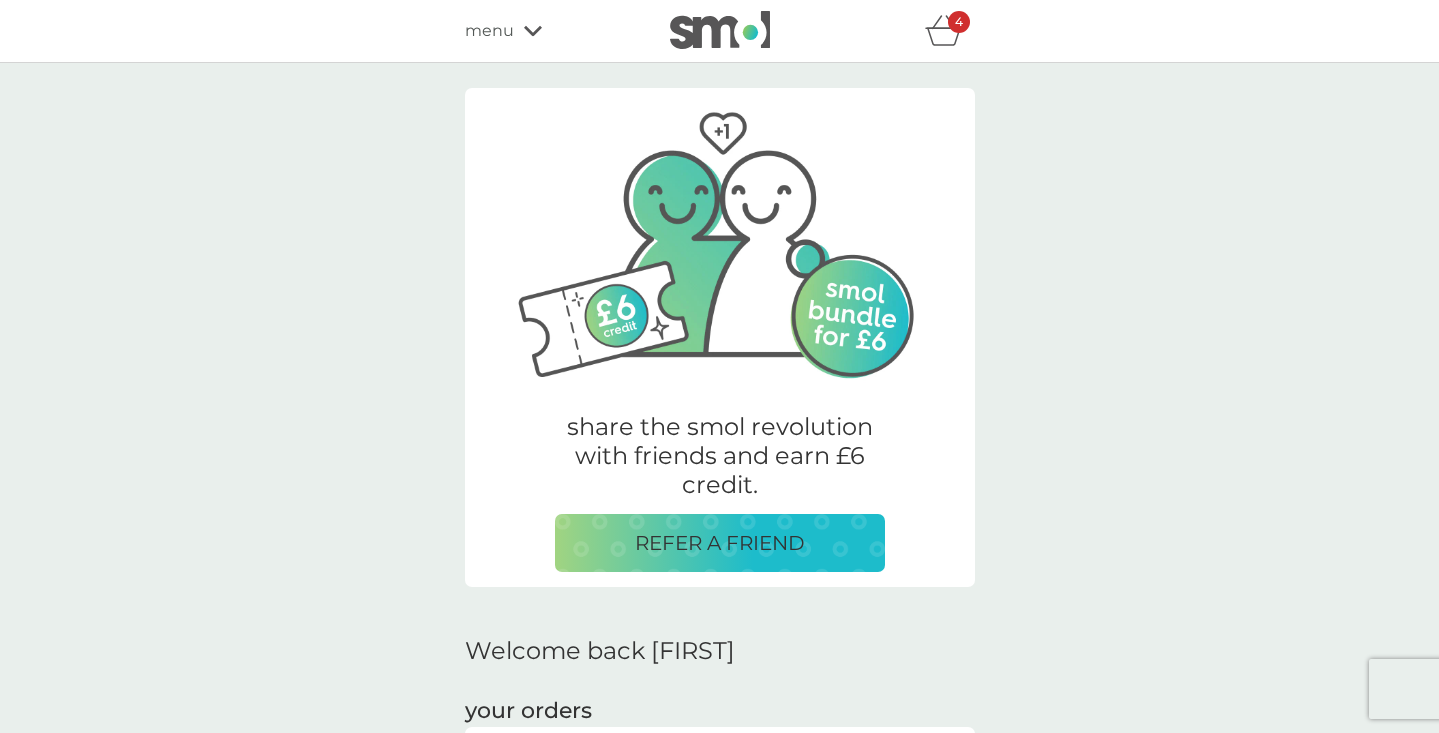 click 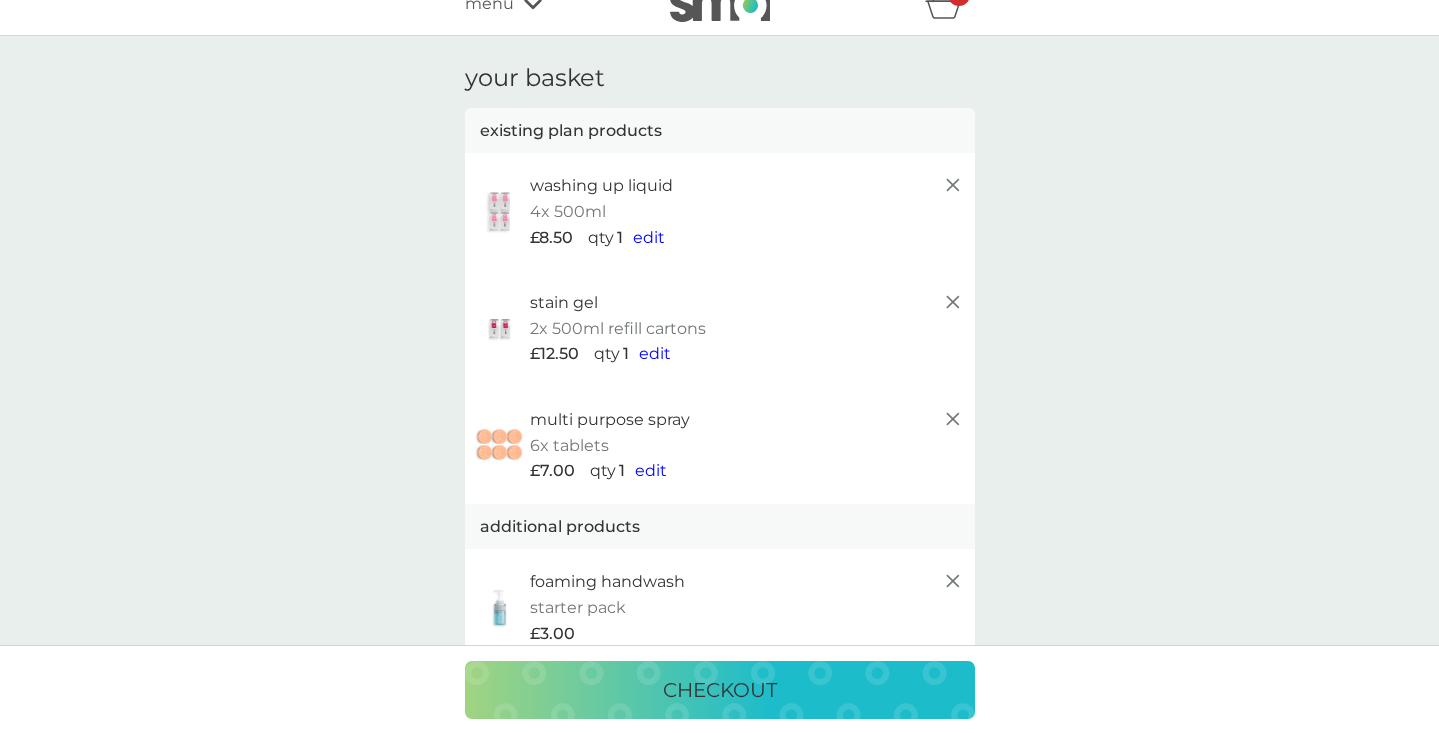 scroll, scrollTop: 47, scrollLeft: 0, axis: vertical 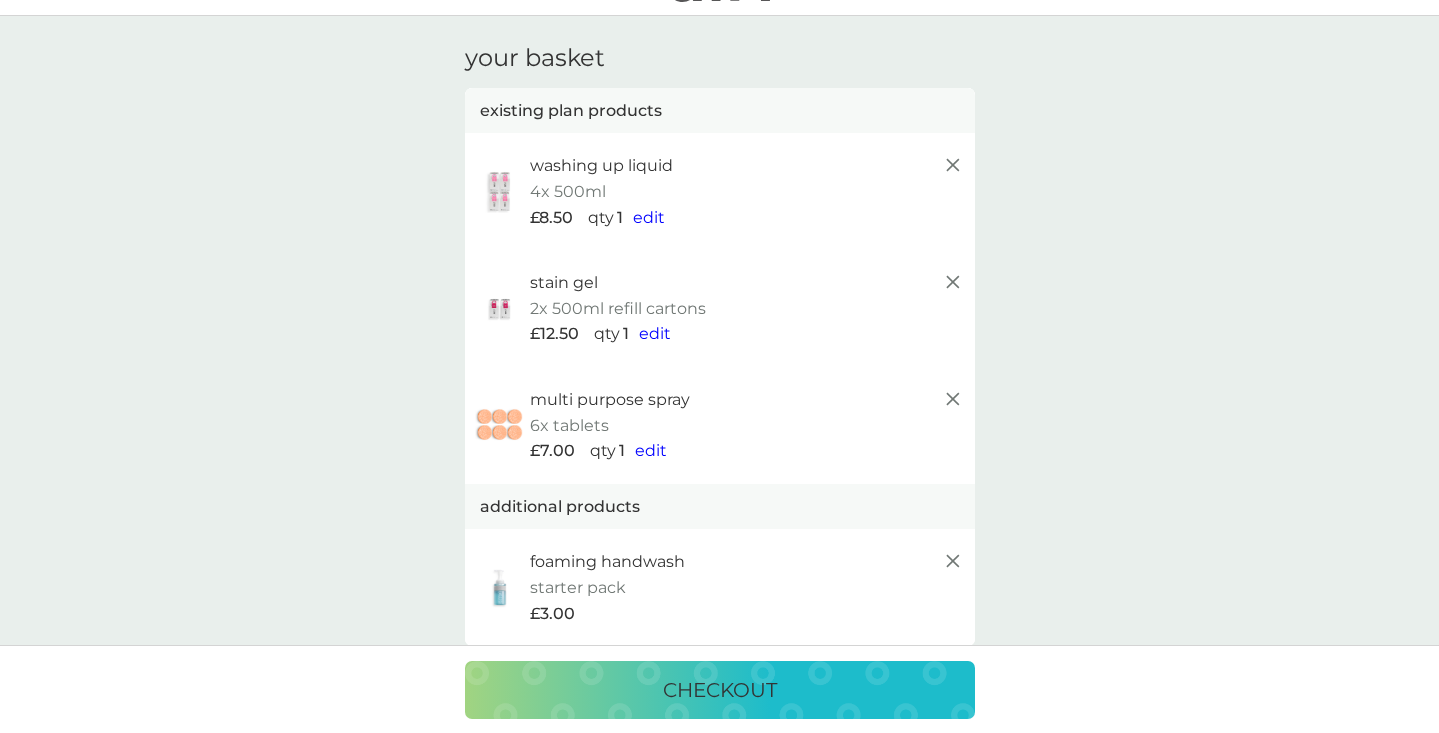 click 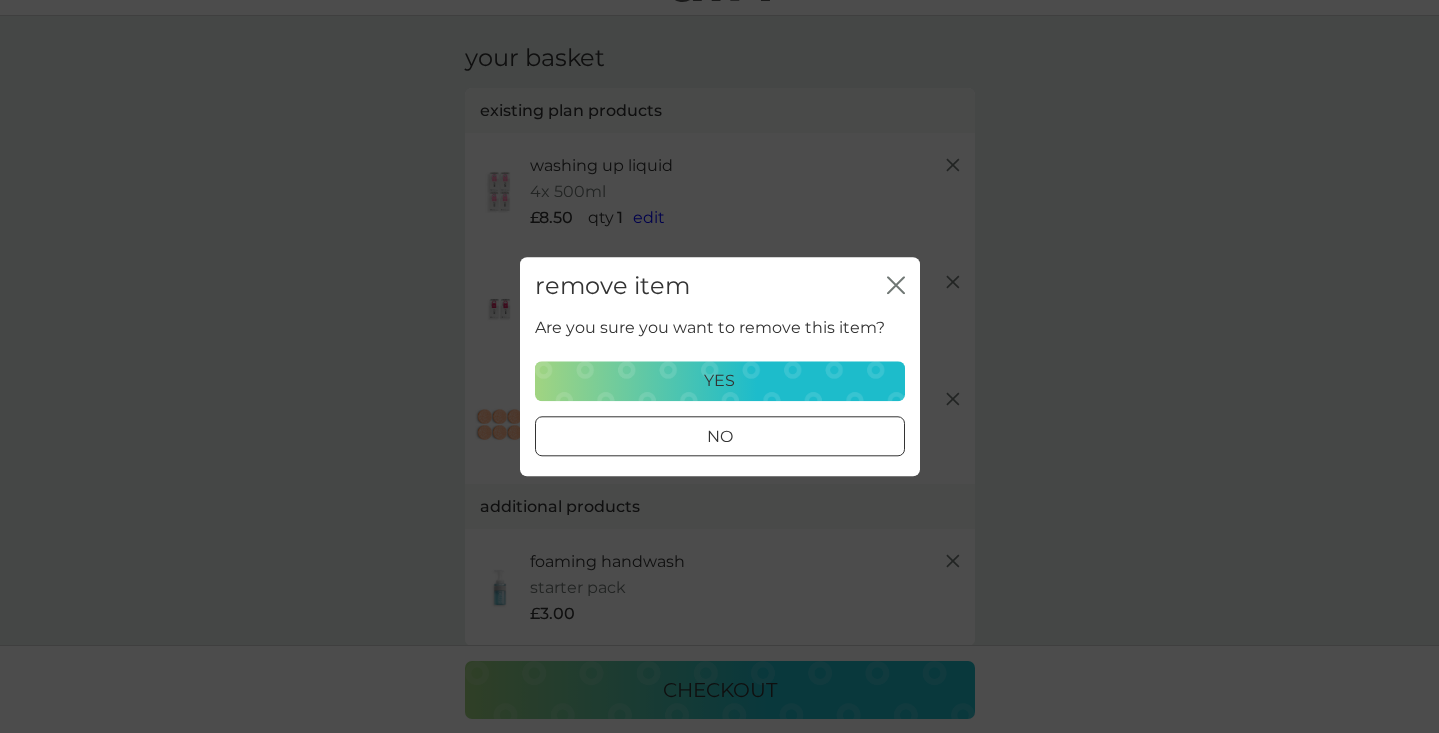 click on "yes" at bounding box center (720, 381) 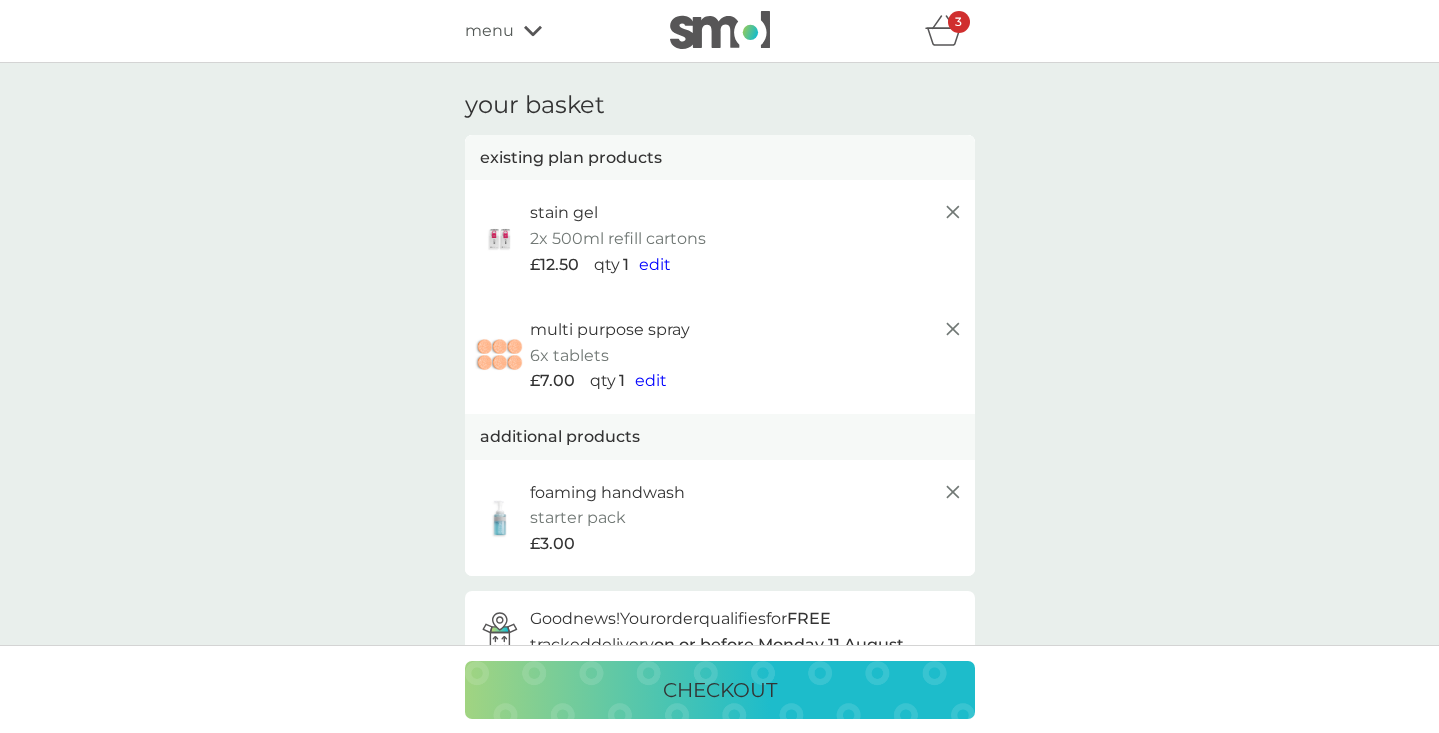 scroll, scrollTop: 0, scrollLeft: 0, axis: both 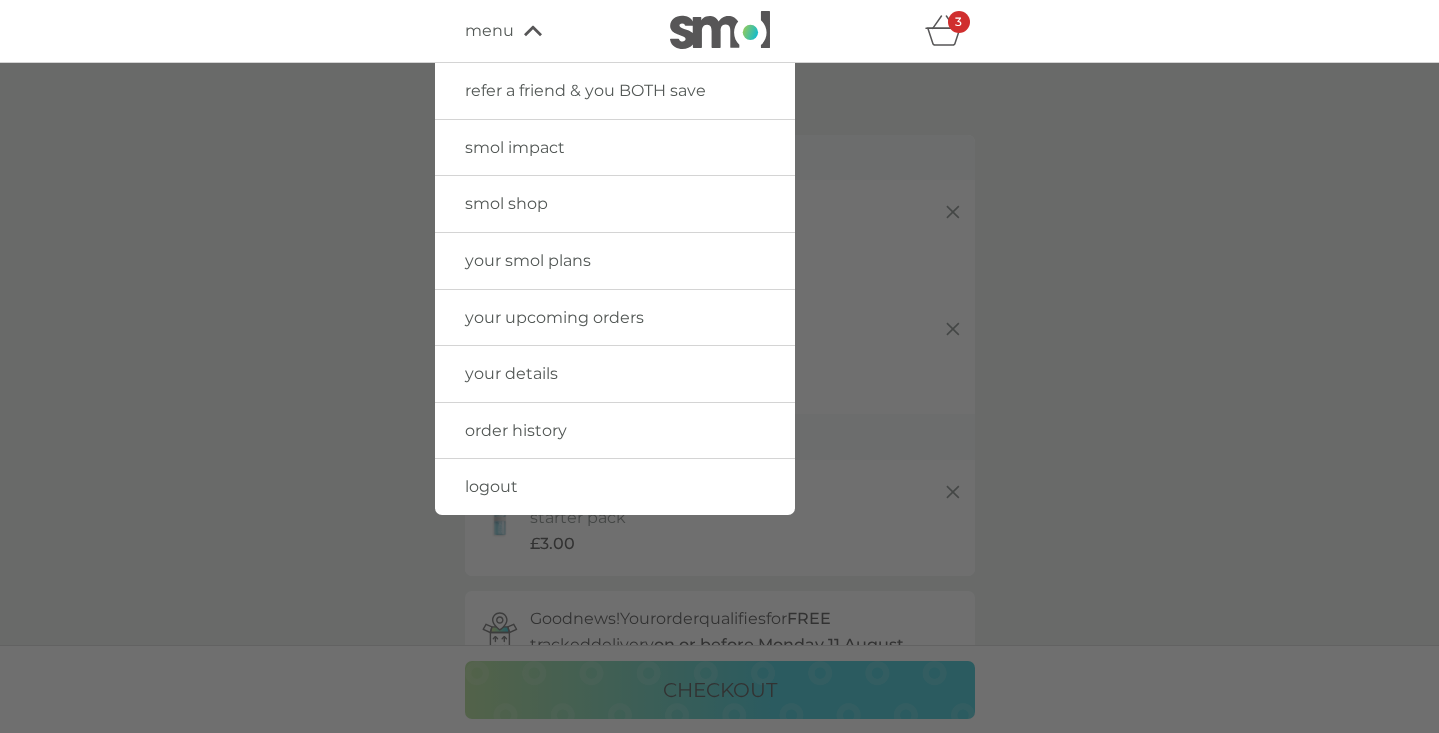 click 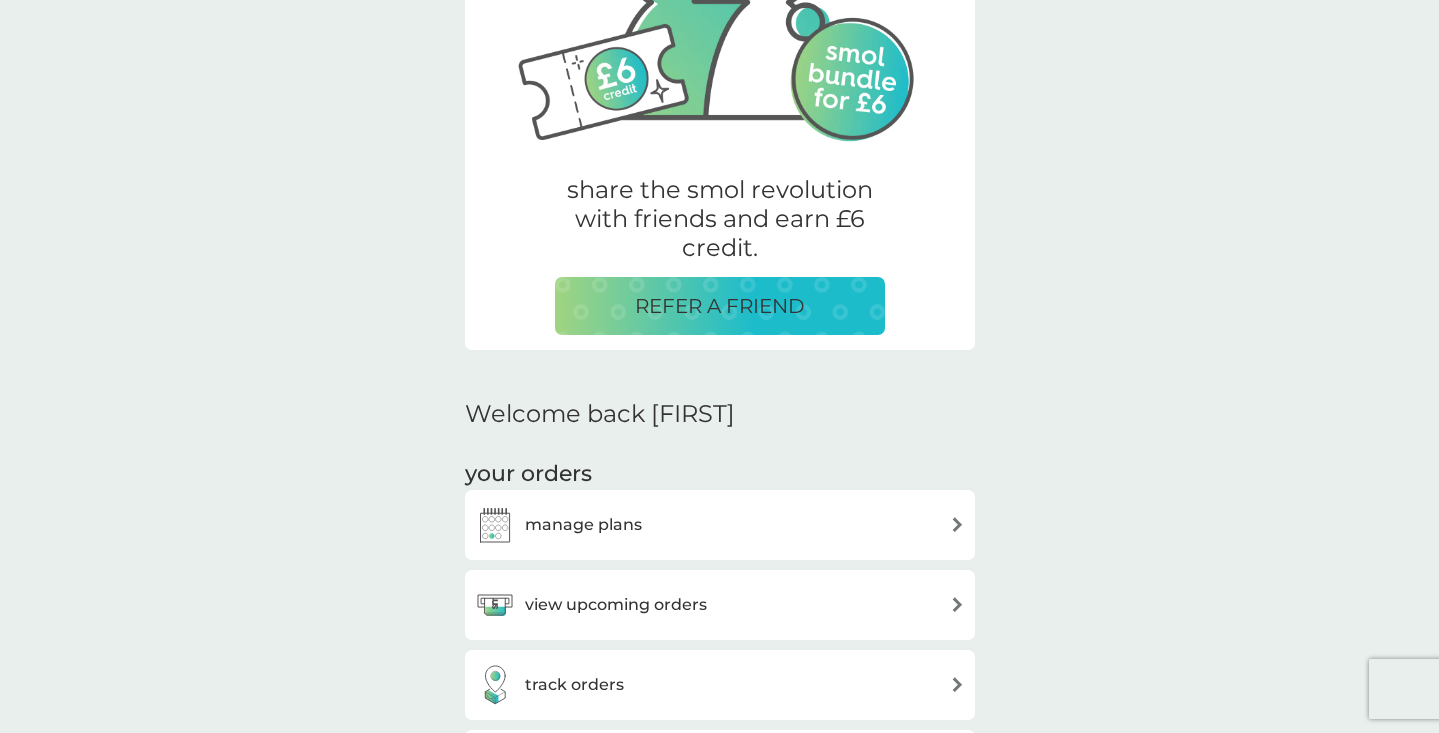 scroll, scrollTop: 593, scrollLeft: 0, axis: vertical 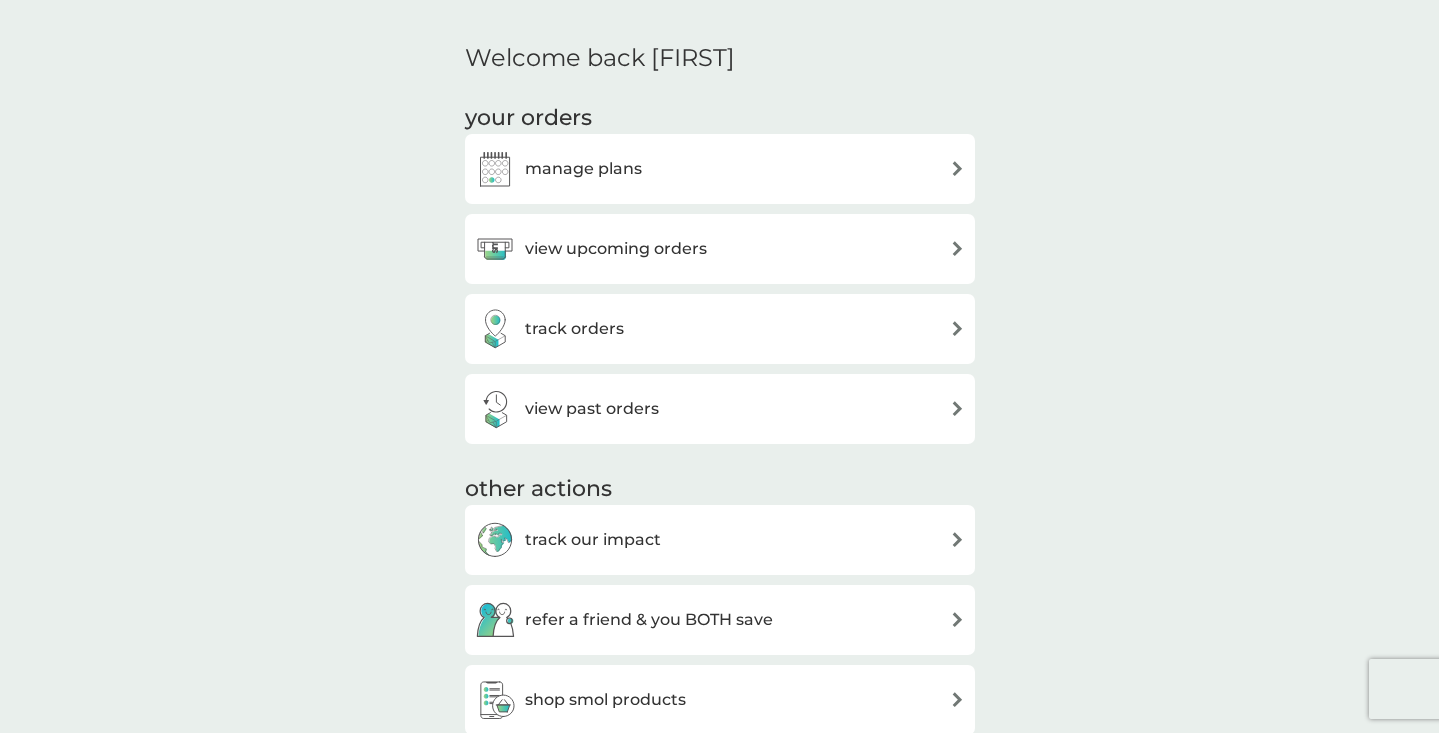 click on "view upcoming orders" at bounding box center [720, 249] 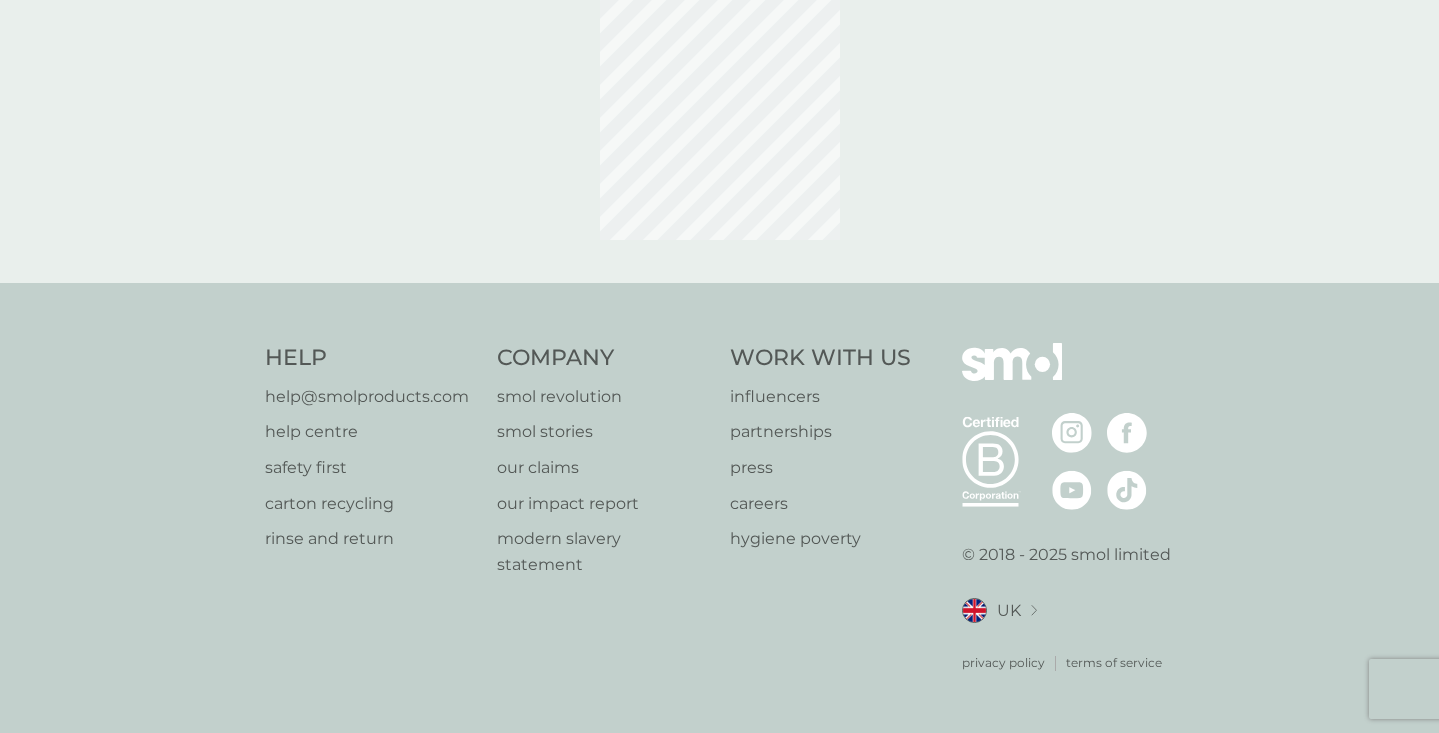 scroll, scrollTop: 0, scrollLeft: 0, axis: both 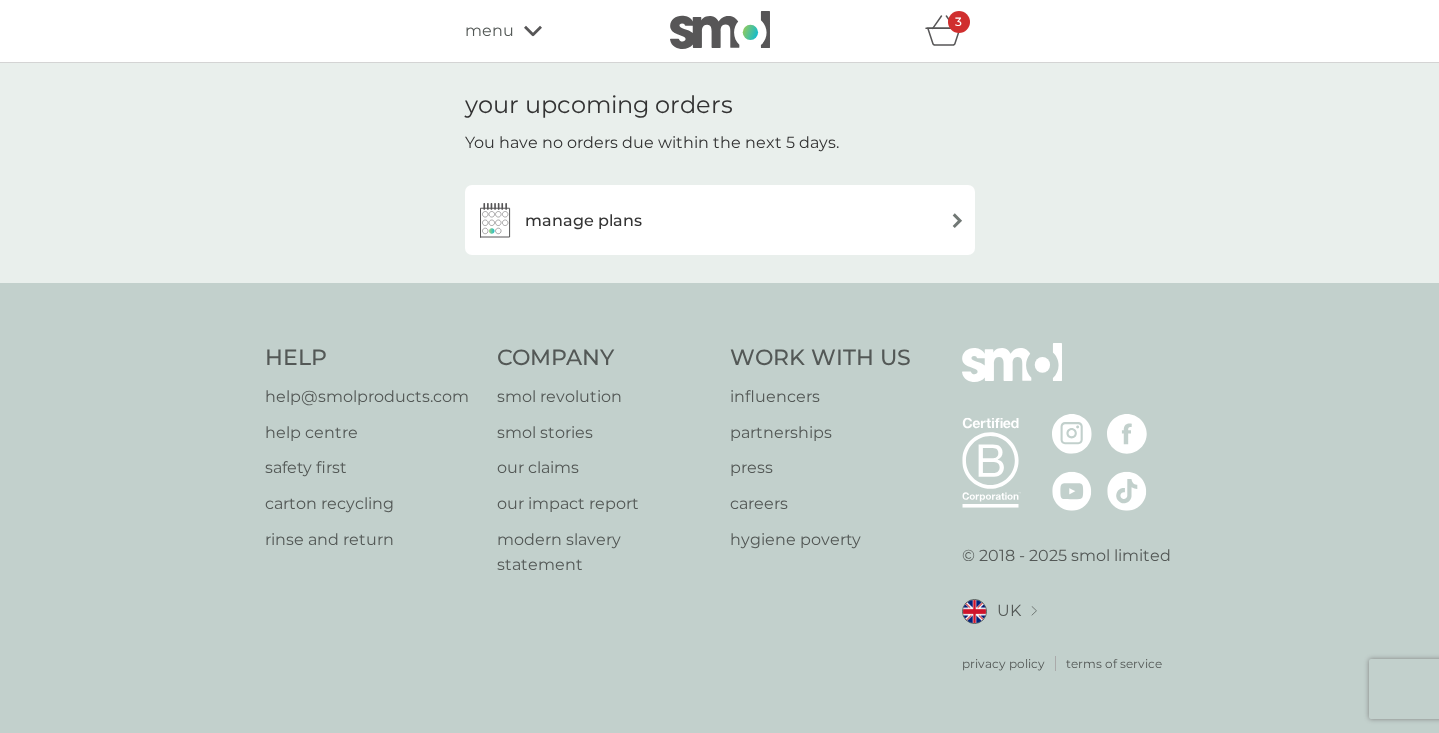 click on "manage plans" at bounding box center [720, 220] 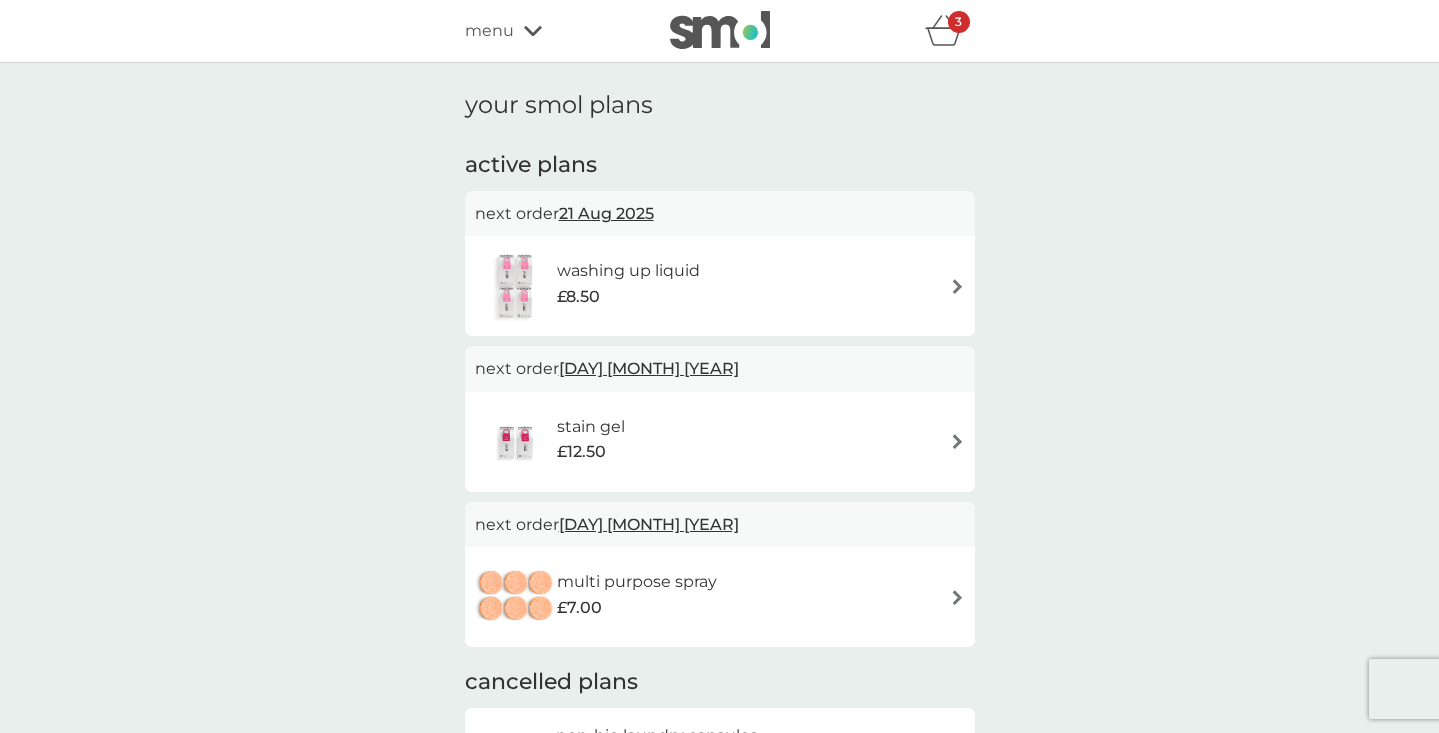 click on "washing up liquid £8.50" at bounding box center (720, 286) 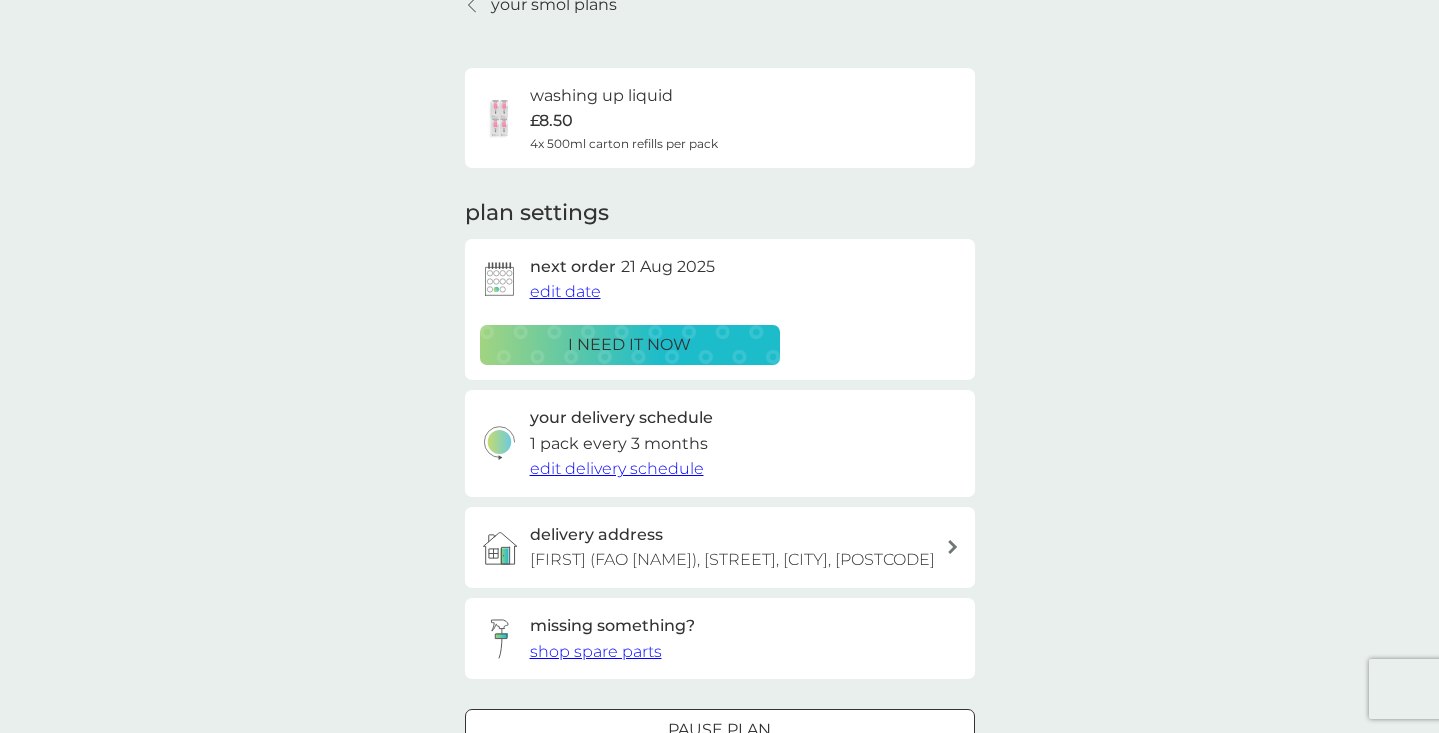 scroll, scrollTop: 93, scrollLeft: 0, axis: vertical 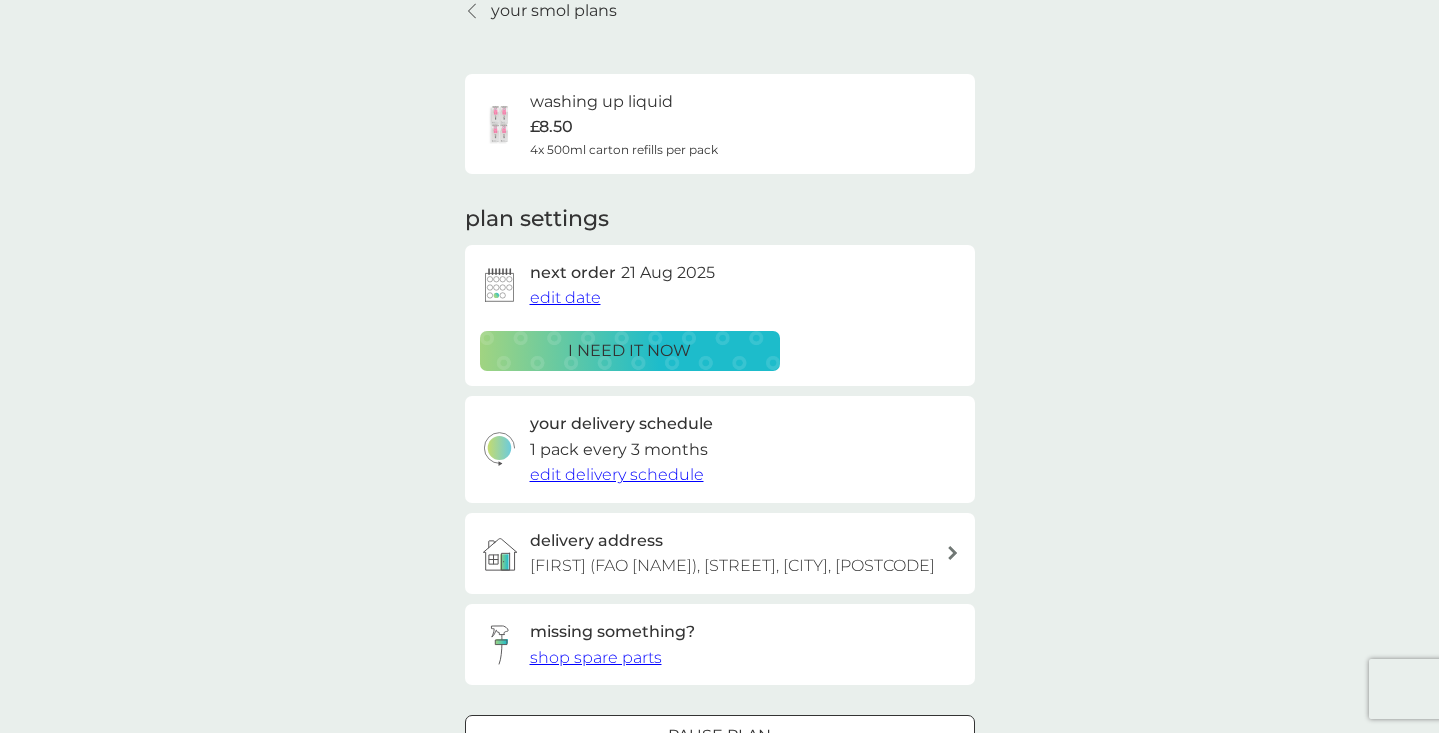 click on "edit date" at bounding box center [565, 297] 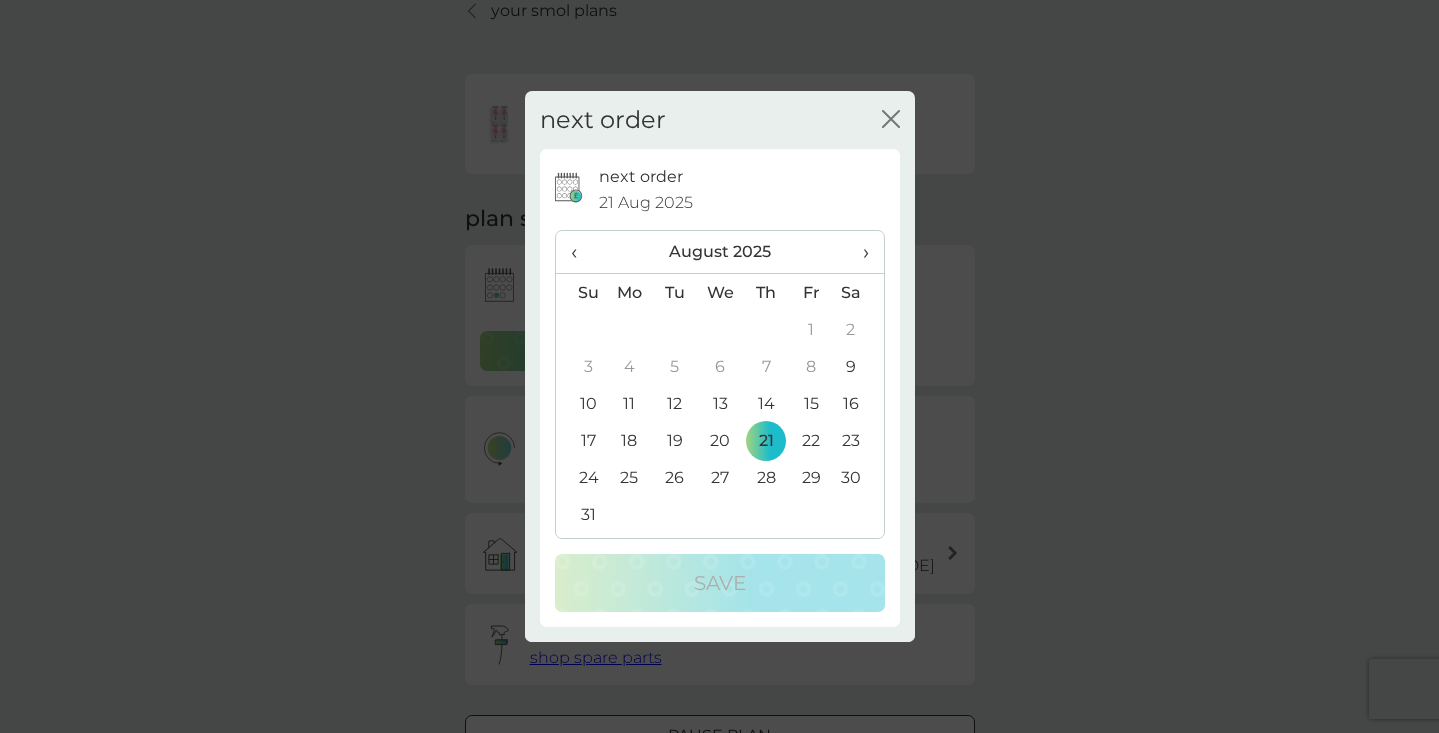click on "›" at bounding box center (858, 252) 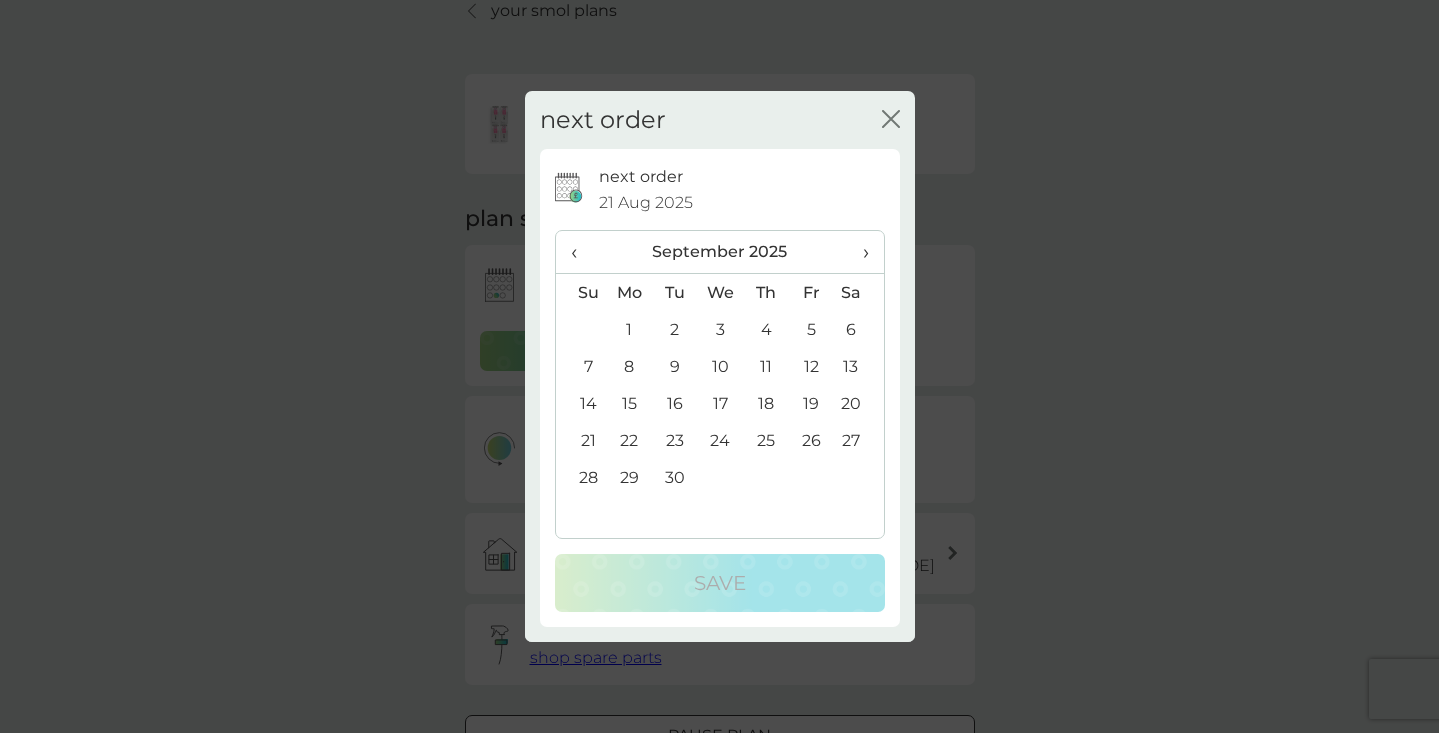 click on "close" 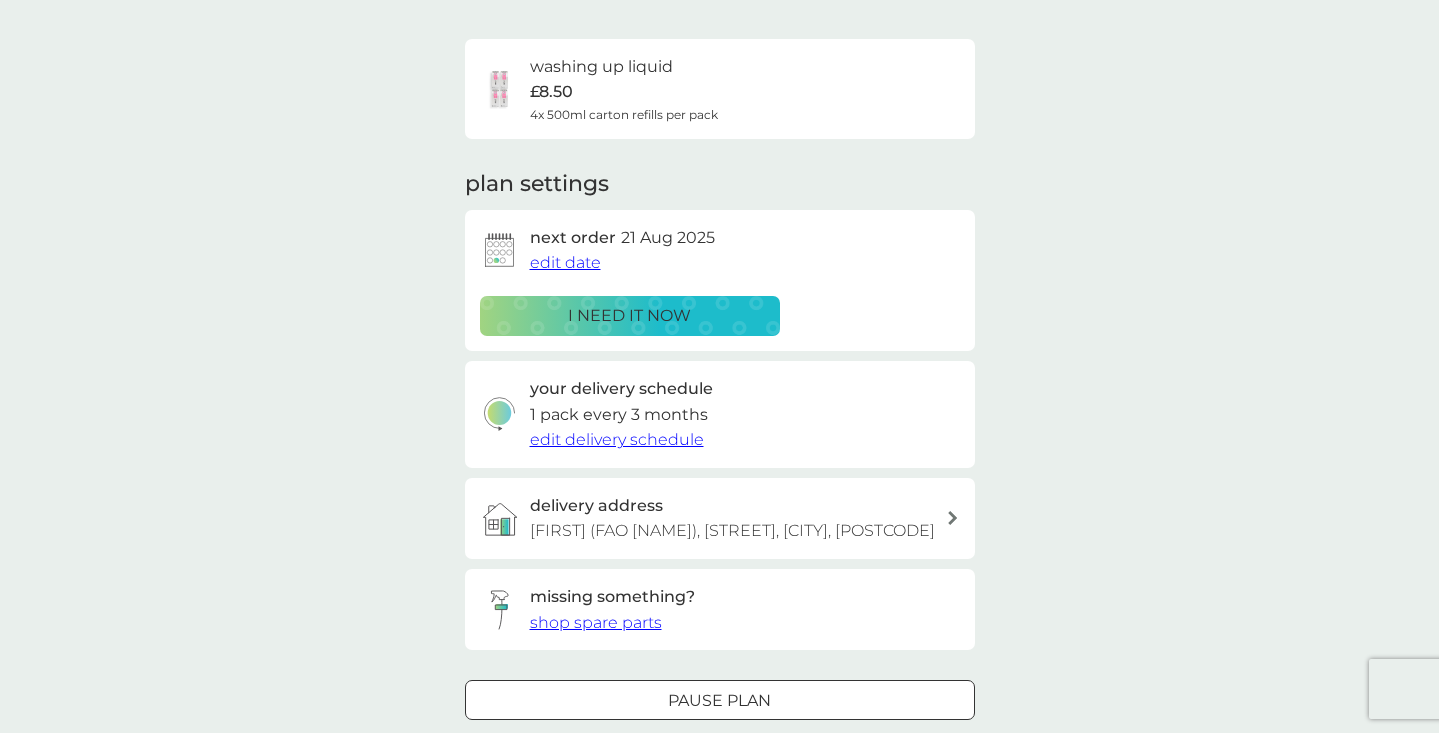scroll, scrollTop: 157, scrollLeft: 0, axis: vertical 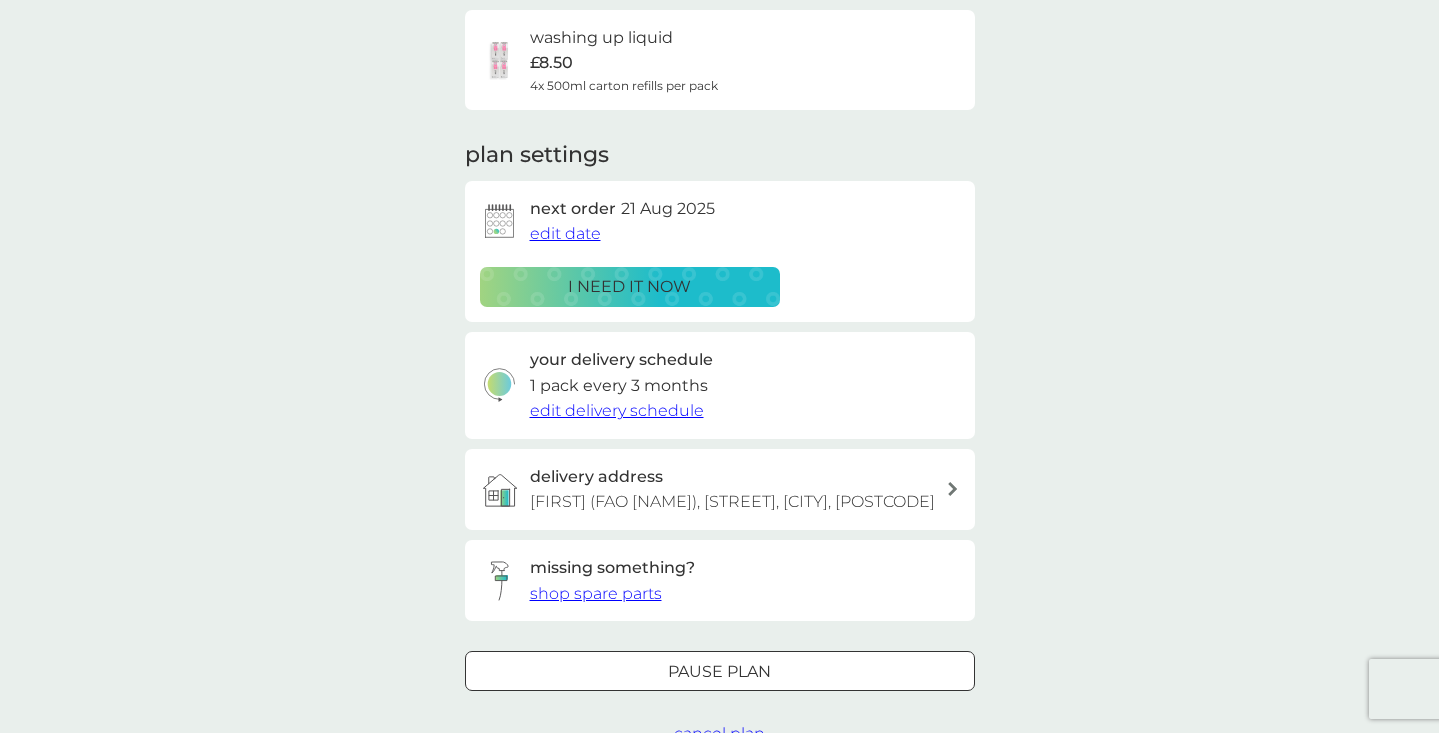 click on "edit delivery schedule" at bounding box center [617, 410] 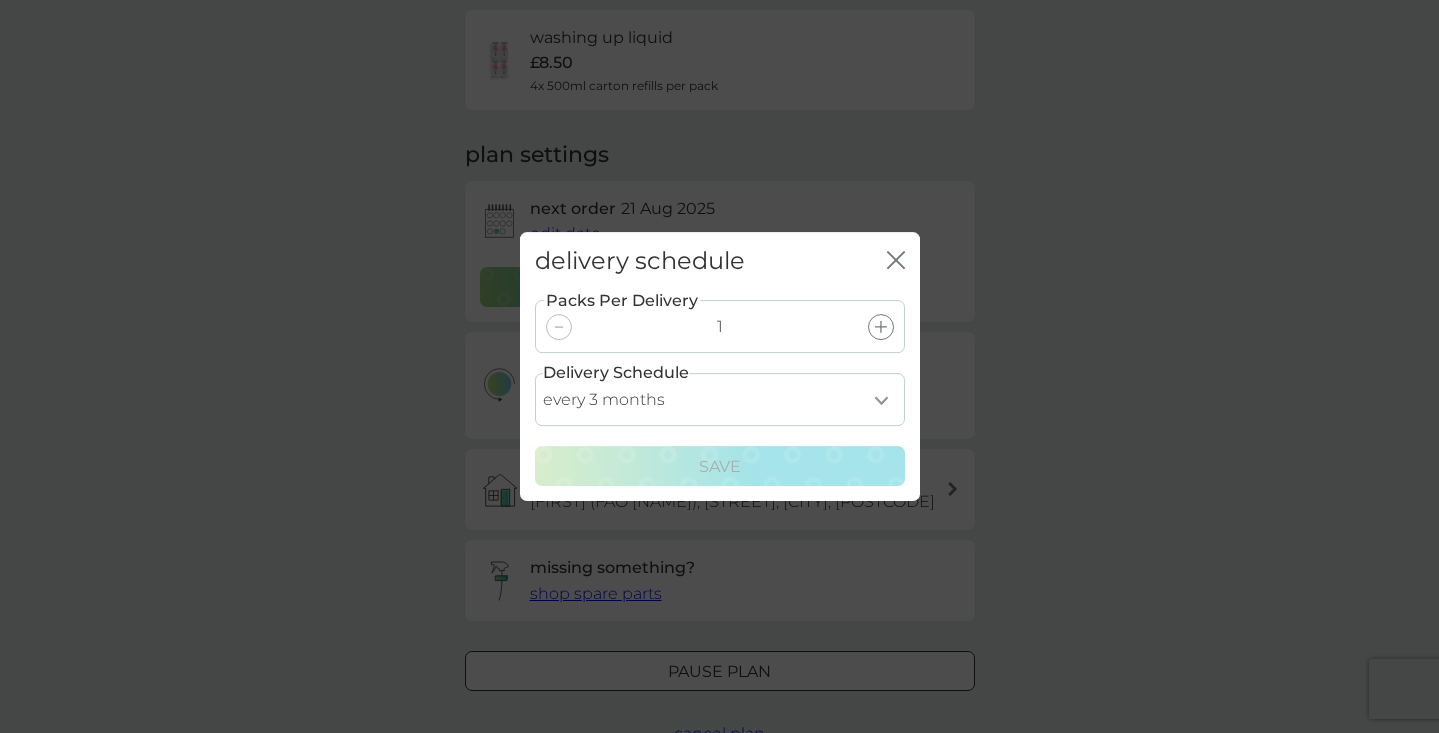 select on "6" 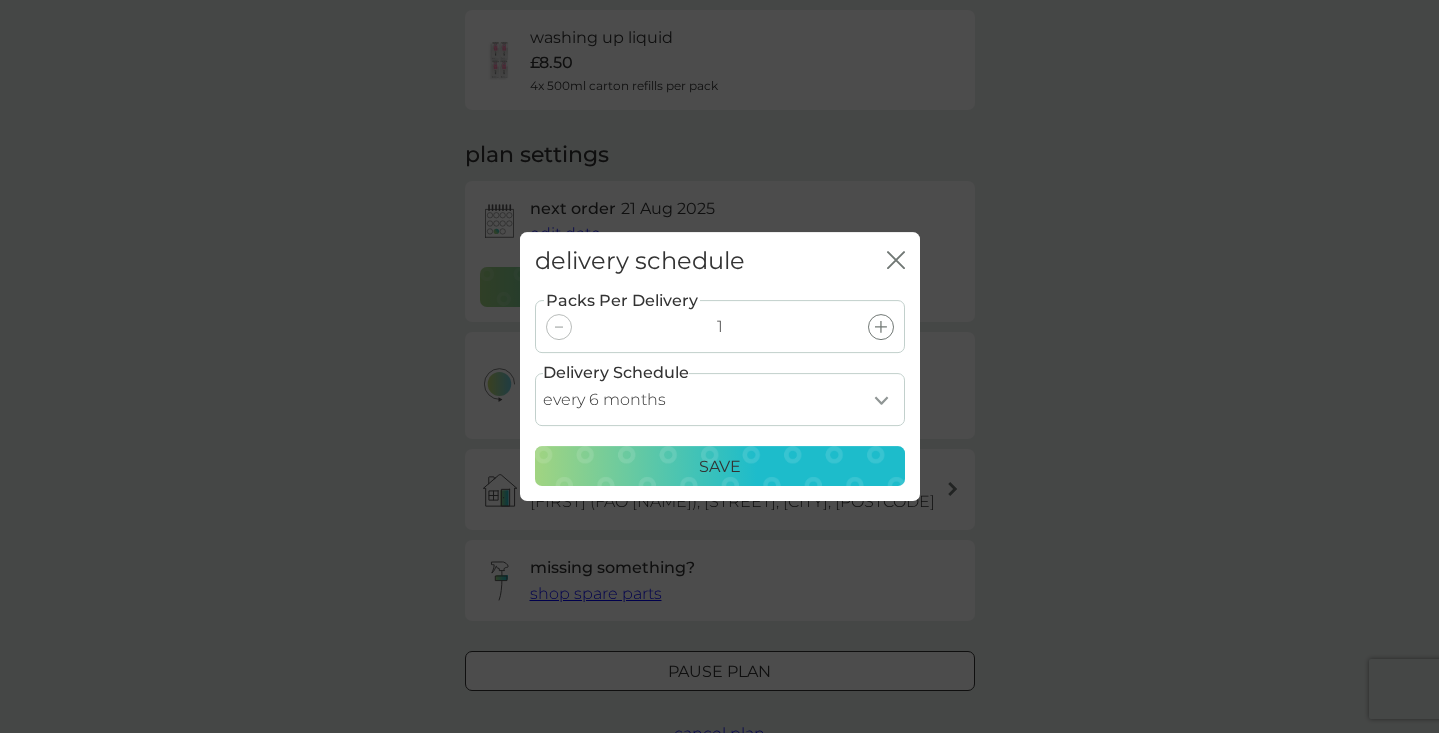 click on "Save" at bounding box center (720, 467) 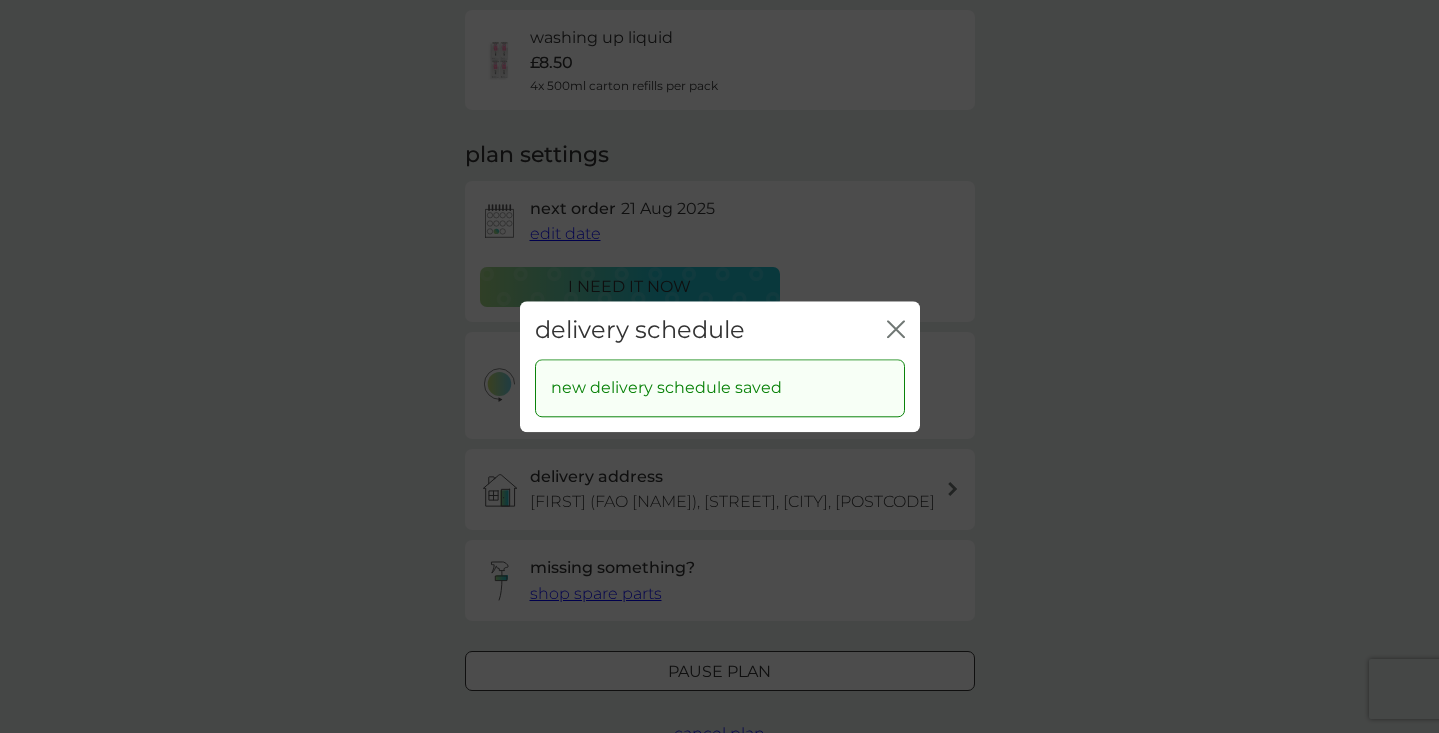 click on "close" 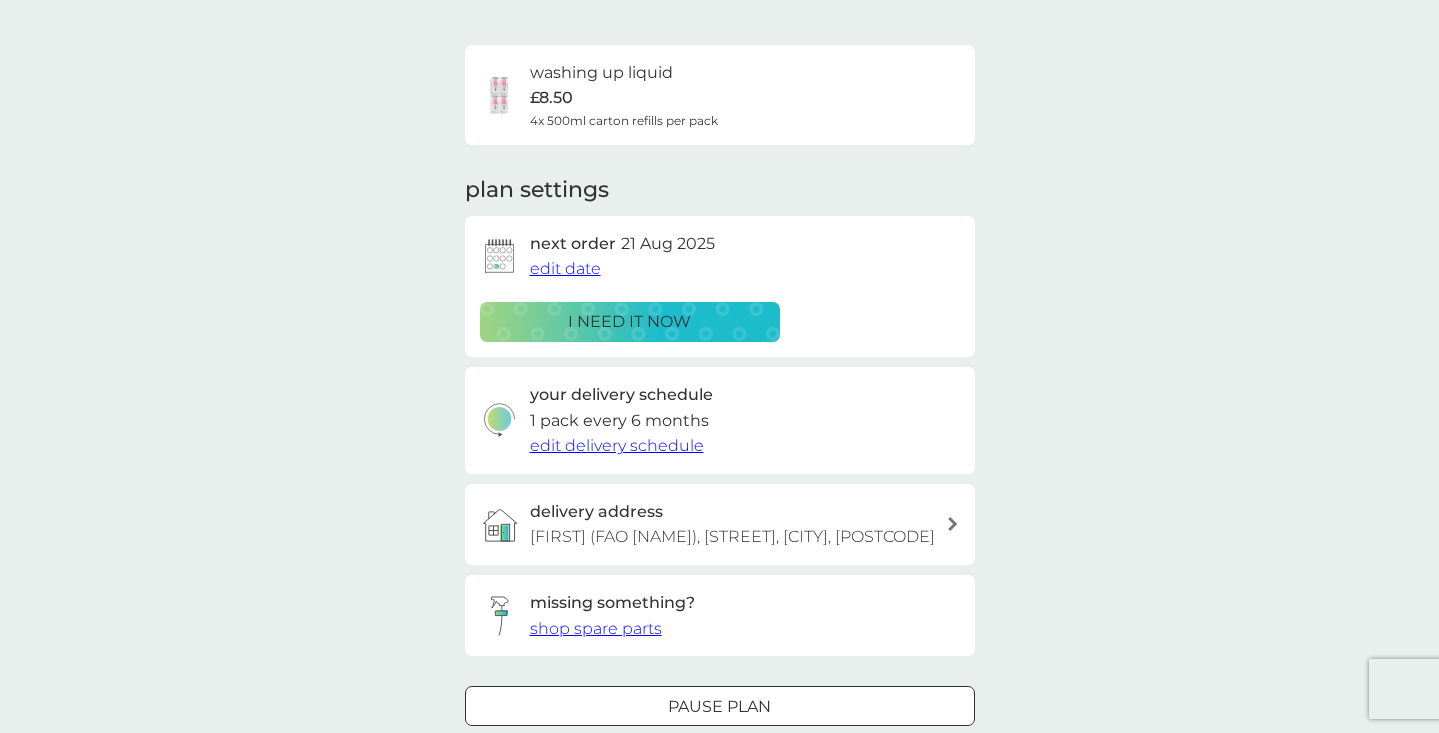scroll, scrollTop: 124, scrollLeft: 0, axis: vertical 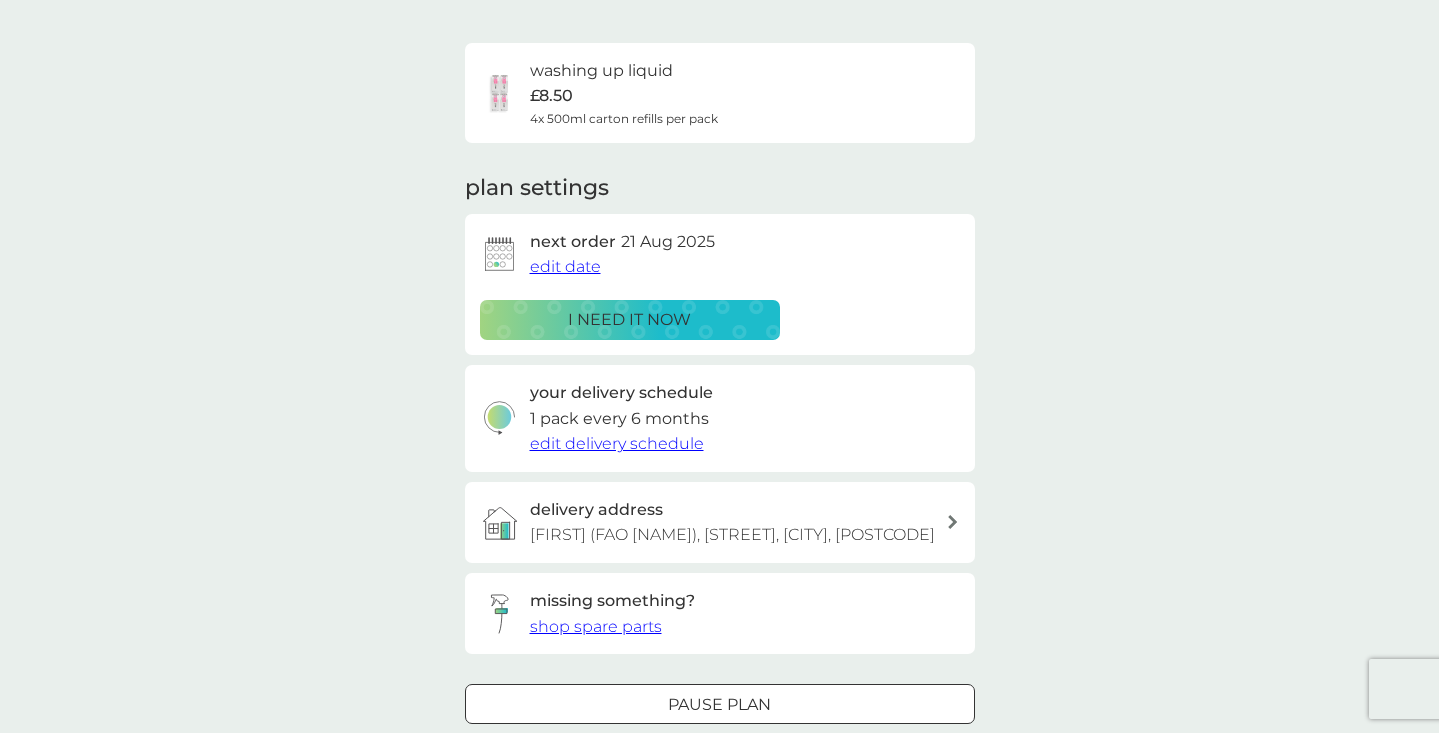 click on "edit date" at bounding box center (565, 266) 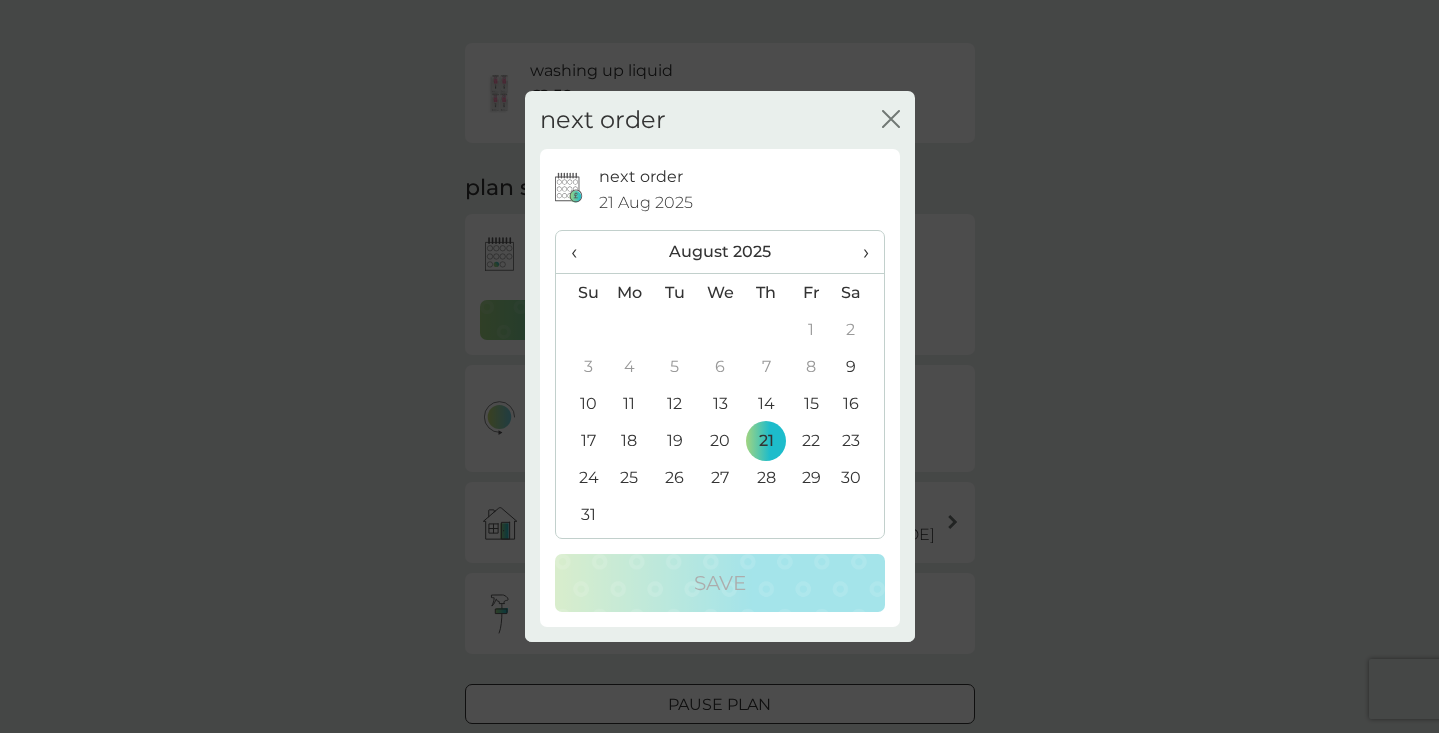 click on "›" at bounding box center [858, 252] 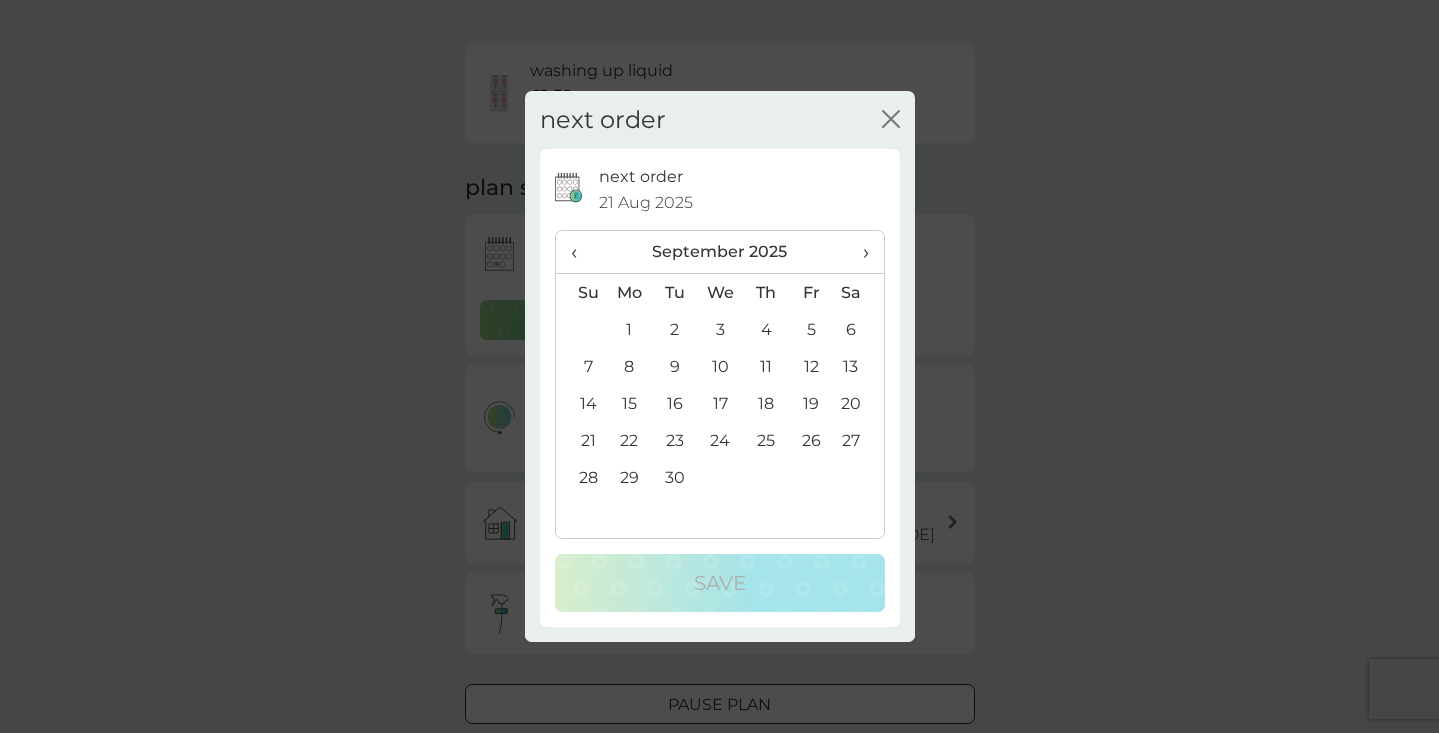 click on "›" at bounding box center [858, 252] 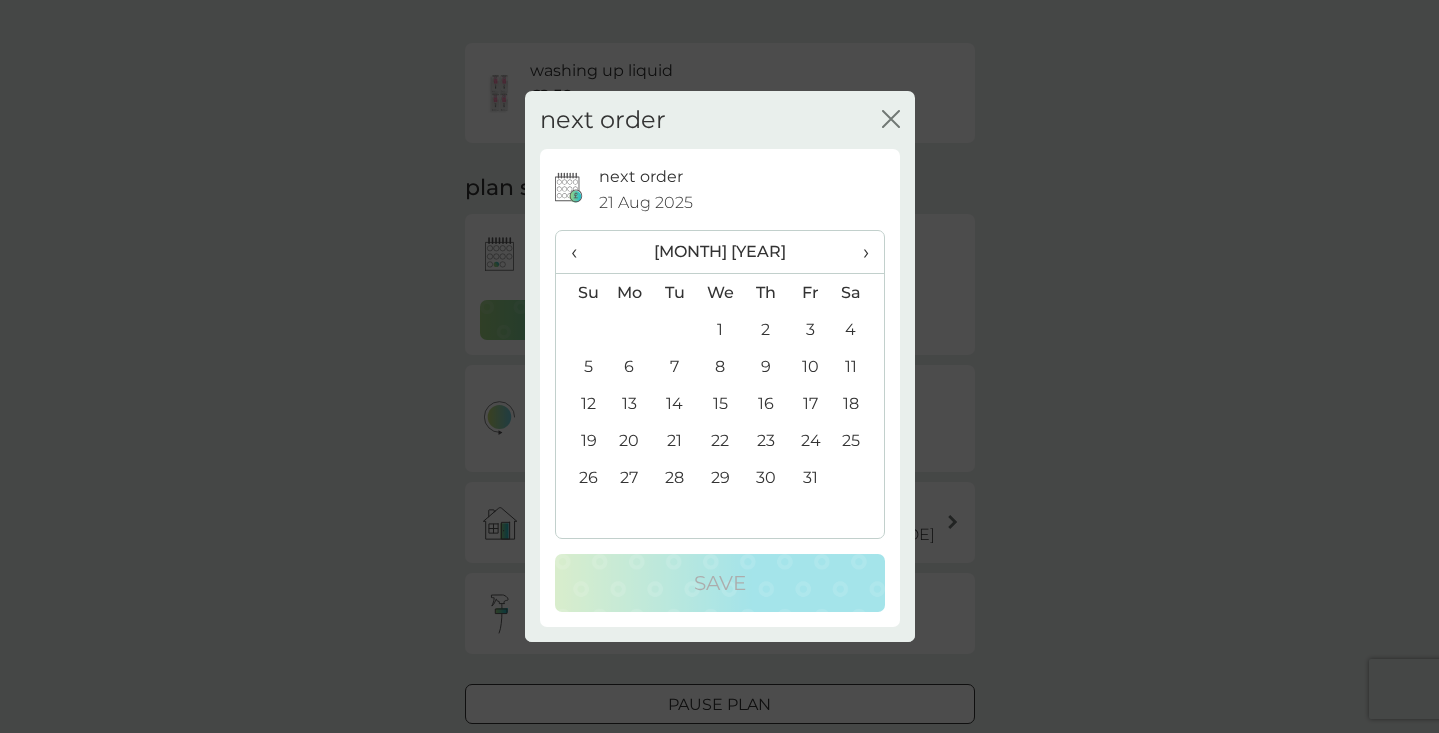 click on "›" at bounding box center [858, 252] 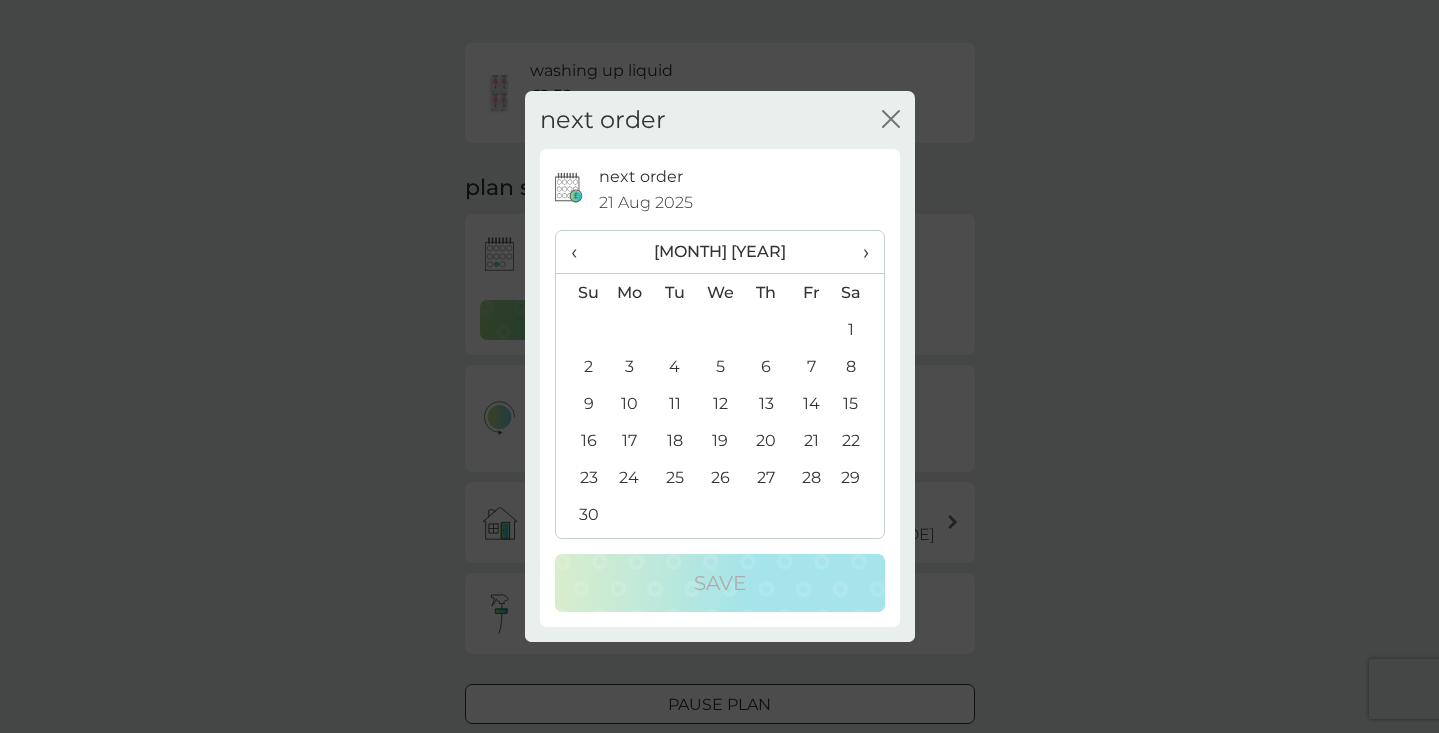 click on "3" at bounding box center [630, 366] 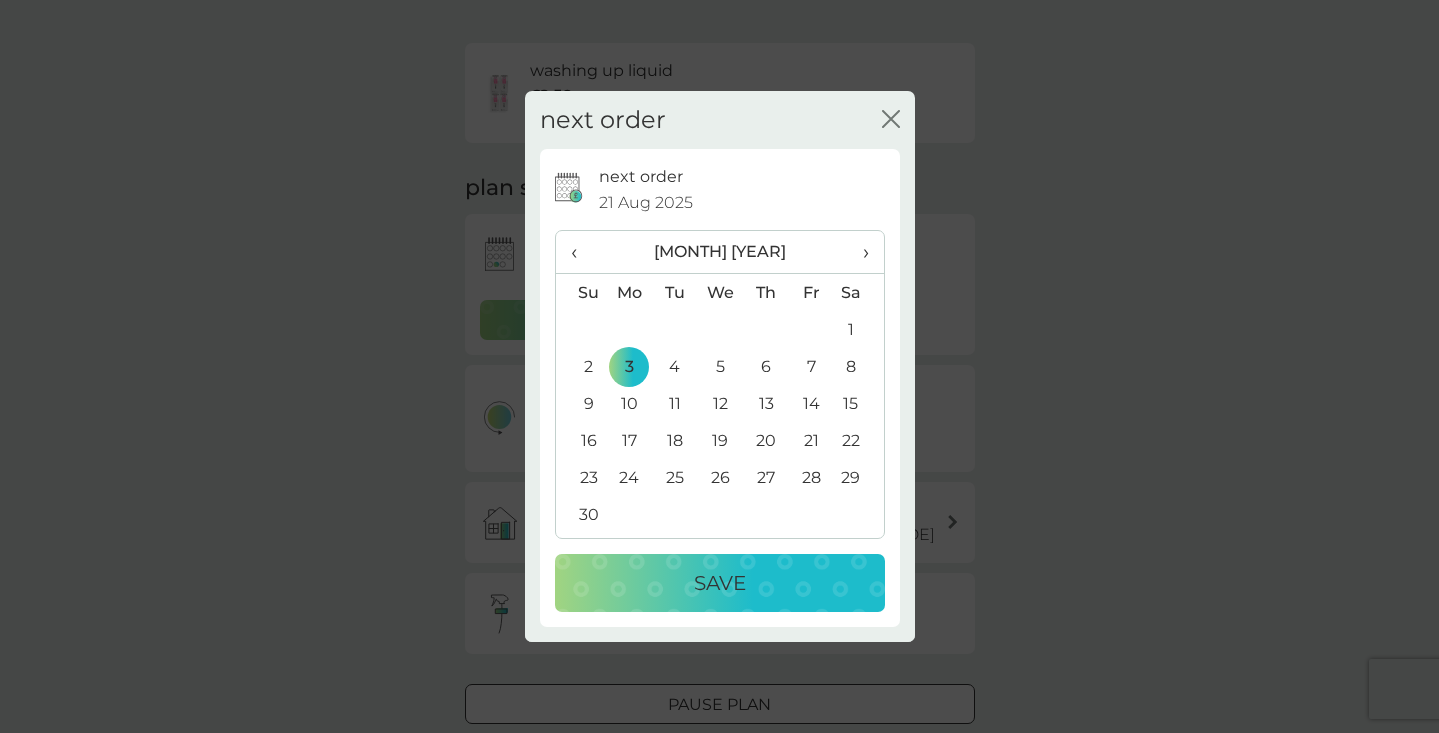 click on "Save" at bounding box center [720, 583] 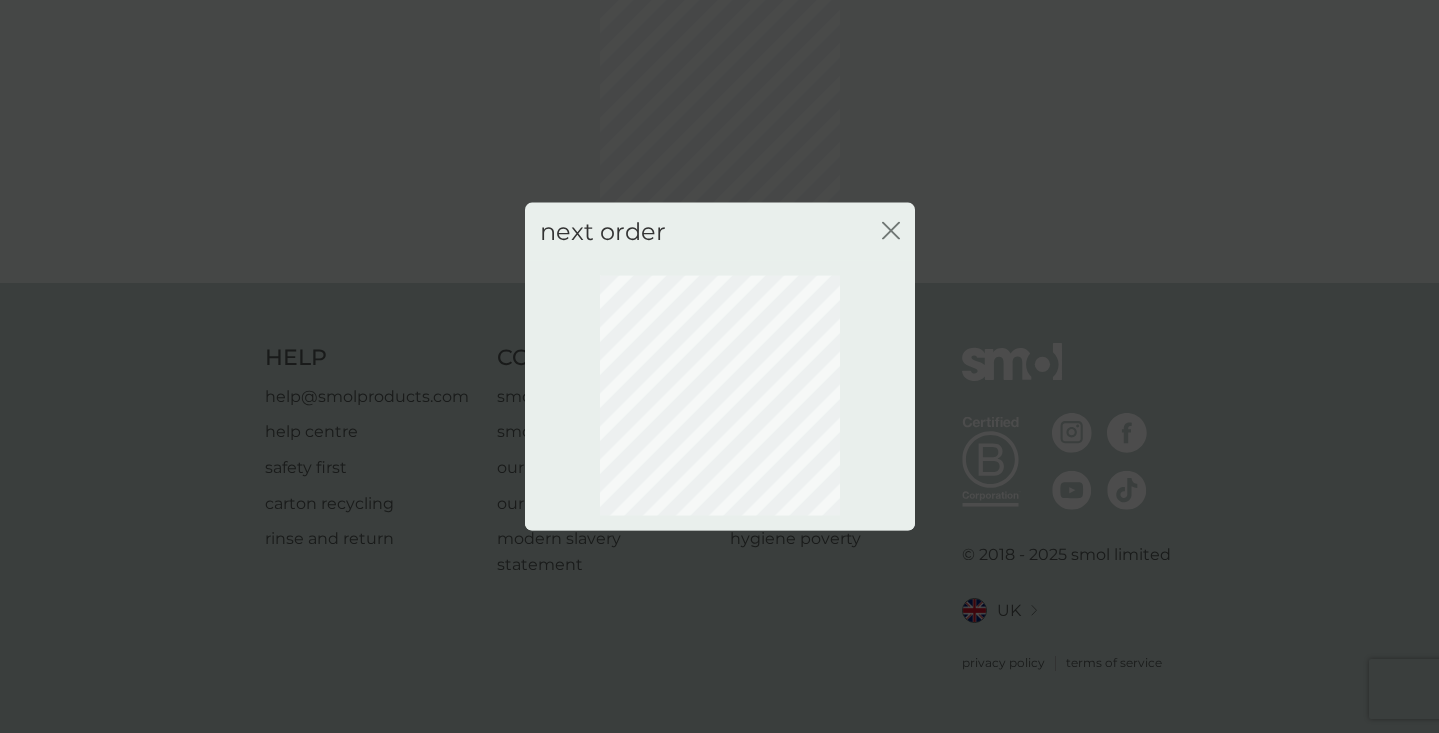scroll, scrollTop: 104, scrollLeft: 0, axis: vertical 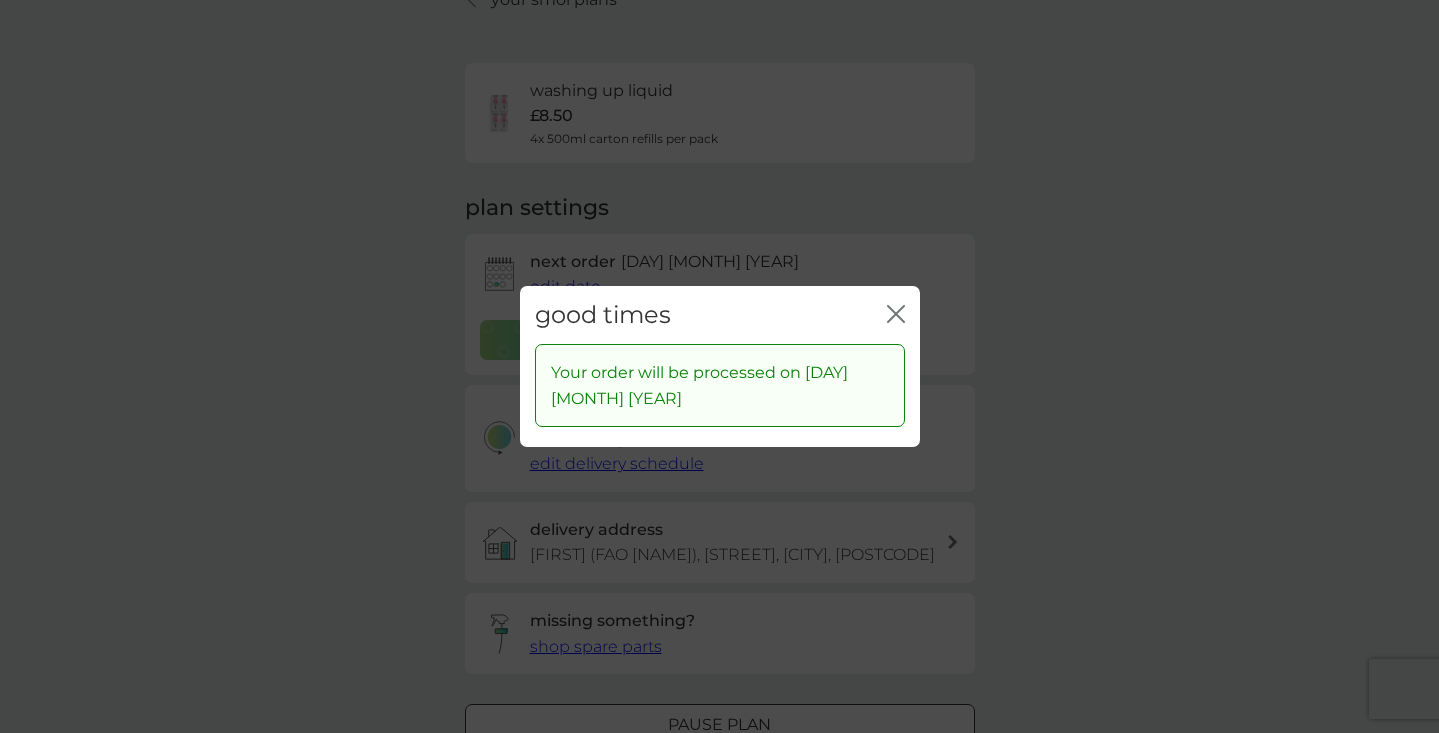 click on "close" 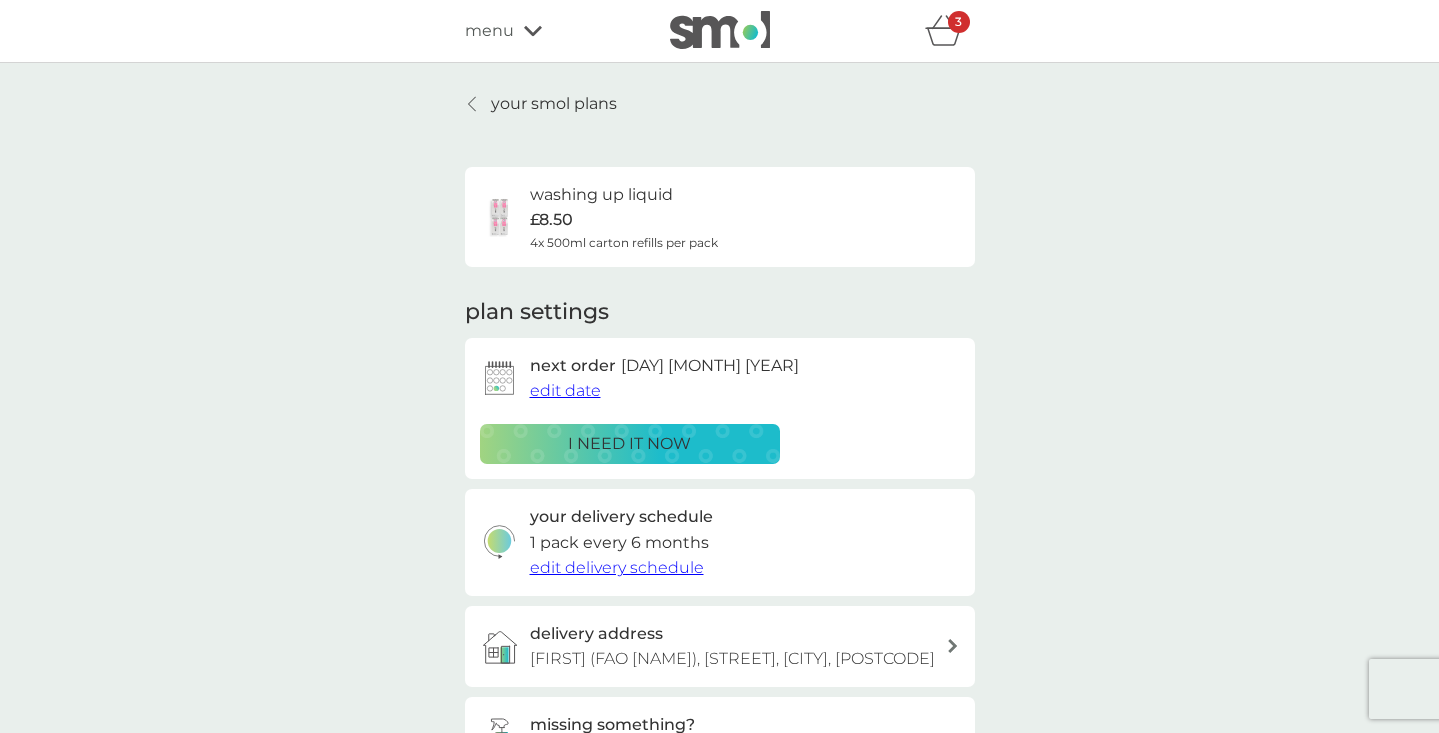 scroll, scrollTop: 0, scrollLeft: 0, axis: both 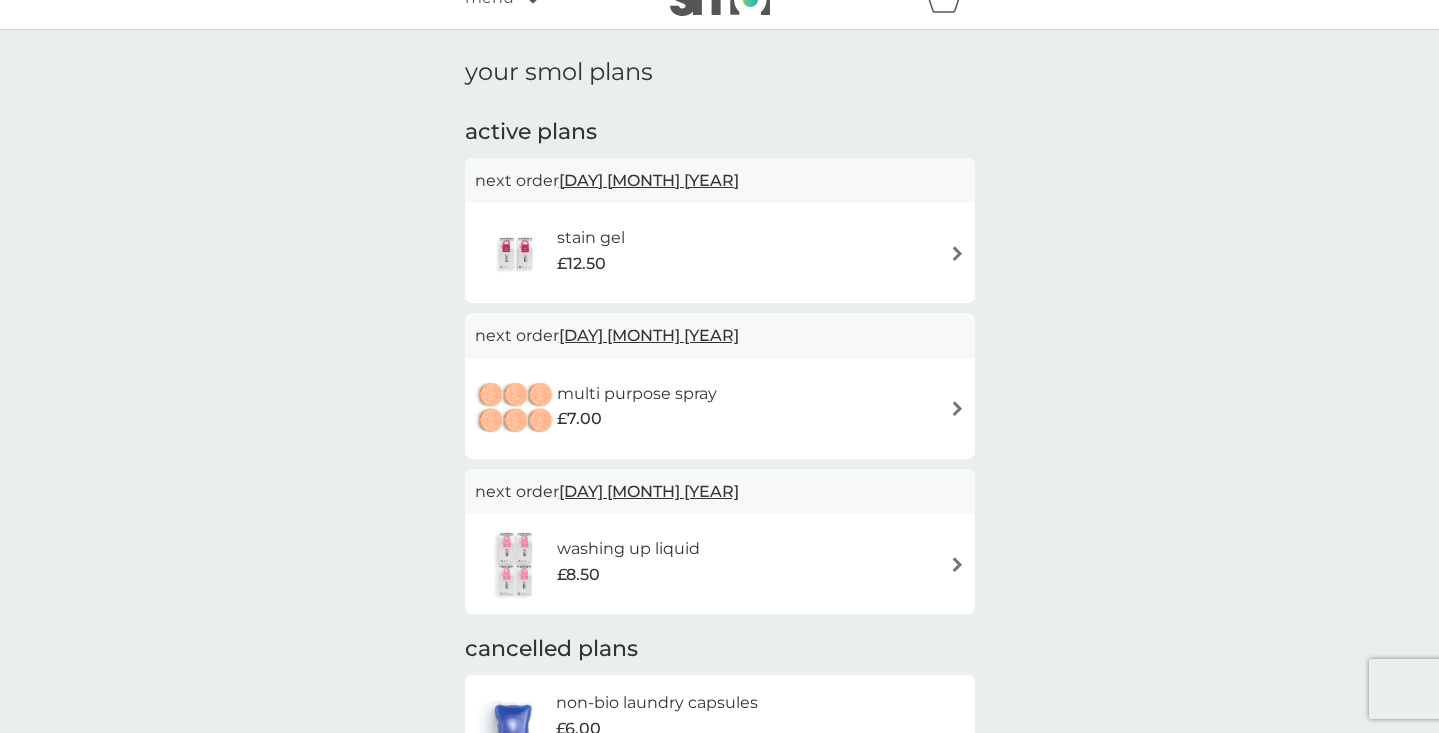 click on "multi purpose spray £7.00" at bounding box center [720, 409] 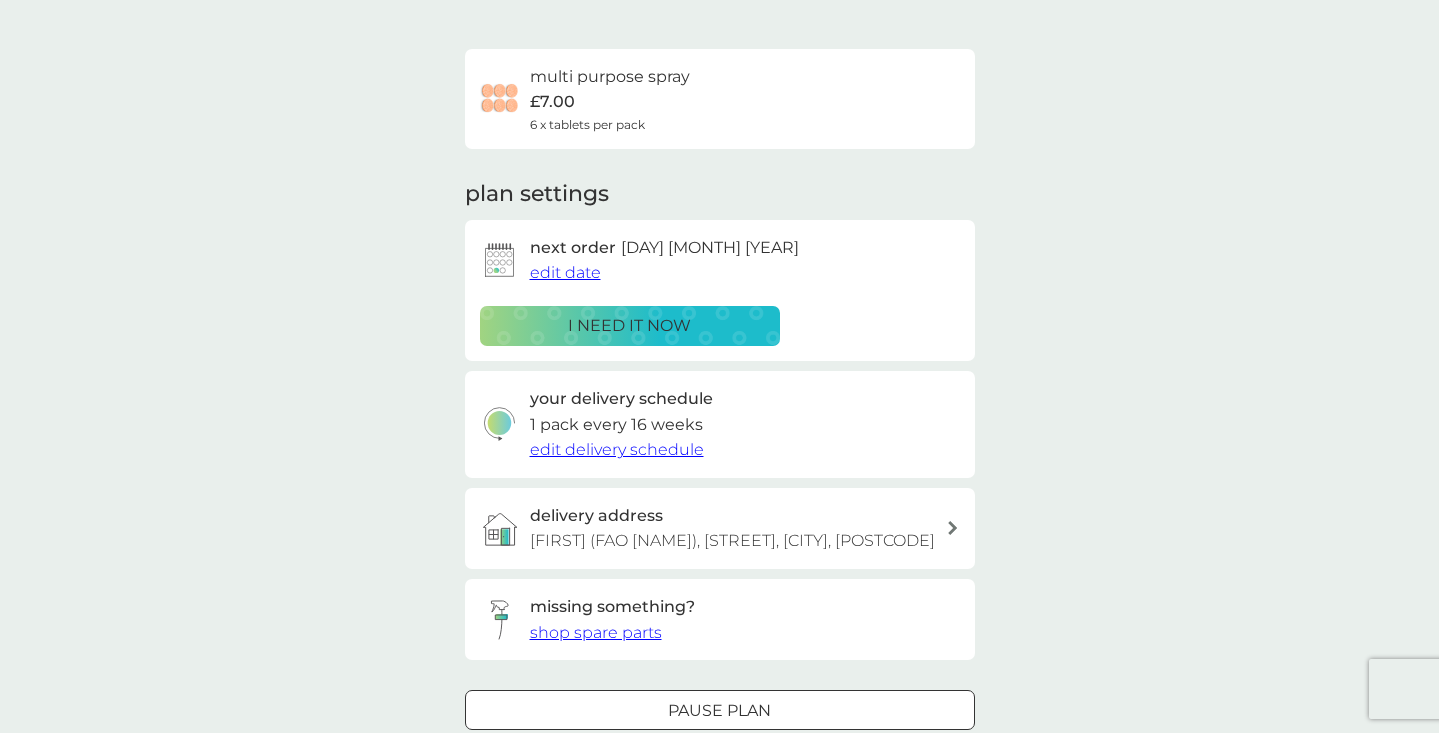 scroll, scrollTop: 120, scrollLeft: 0, axis: vertical 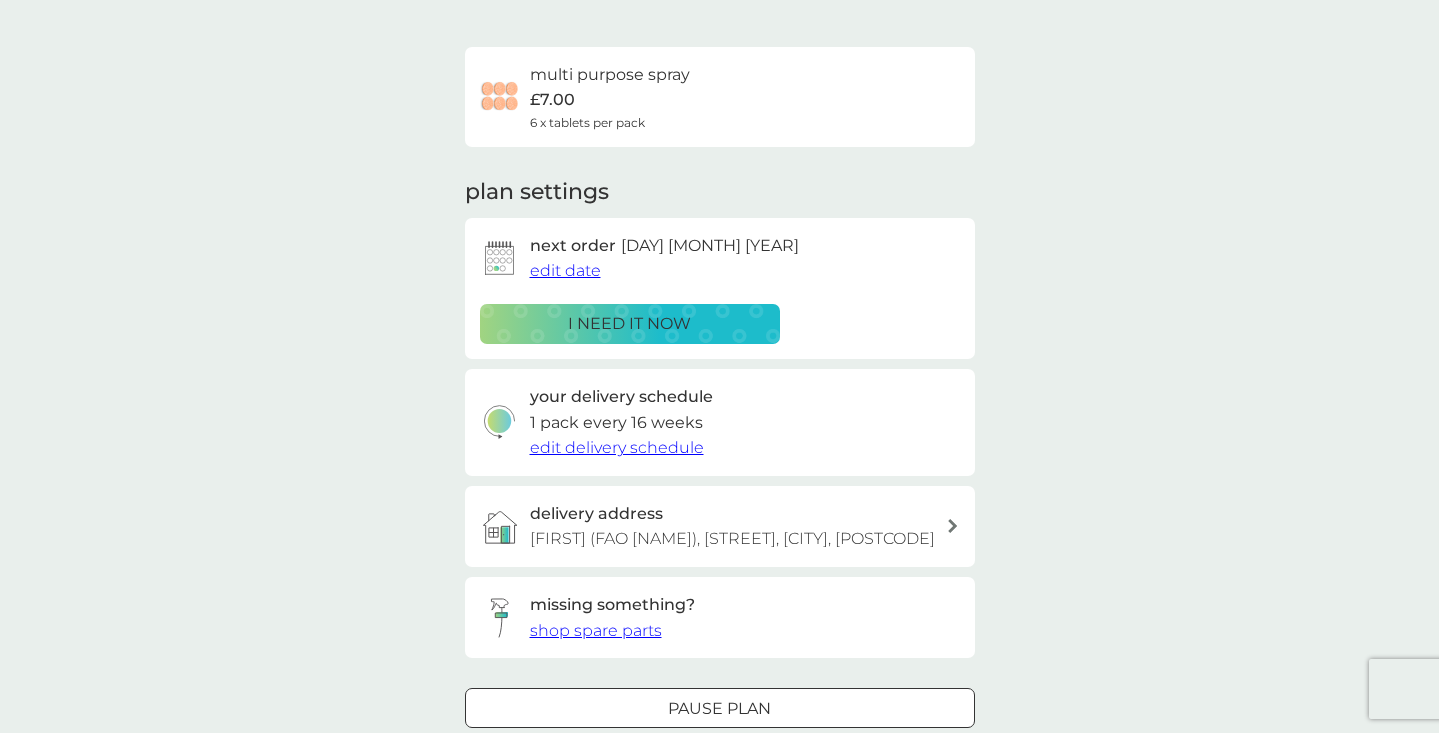 click on "edit delivery schedule" at bounding box center [617, 447] 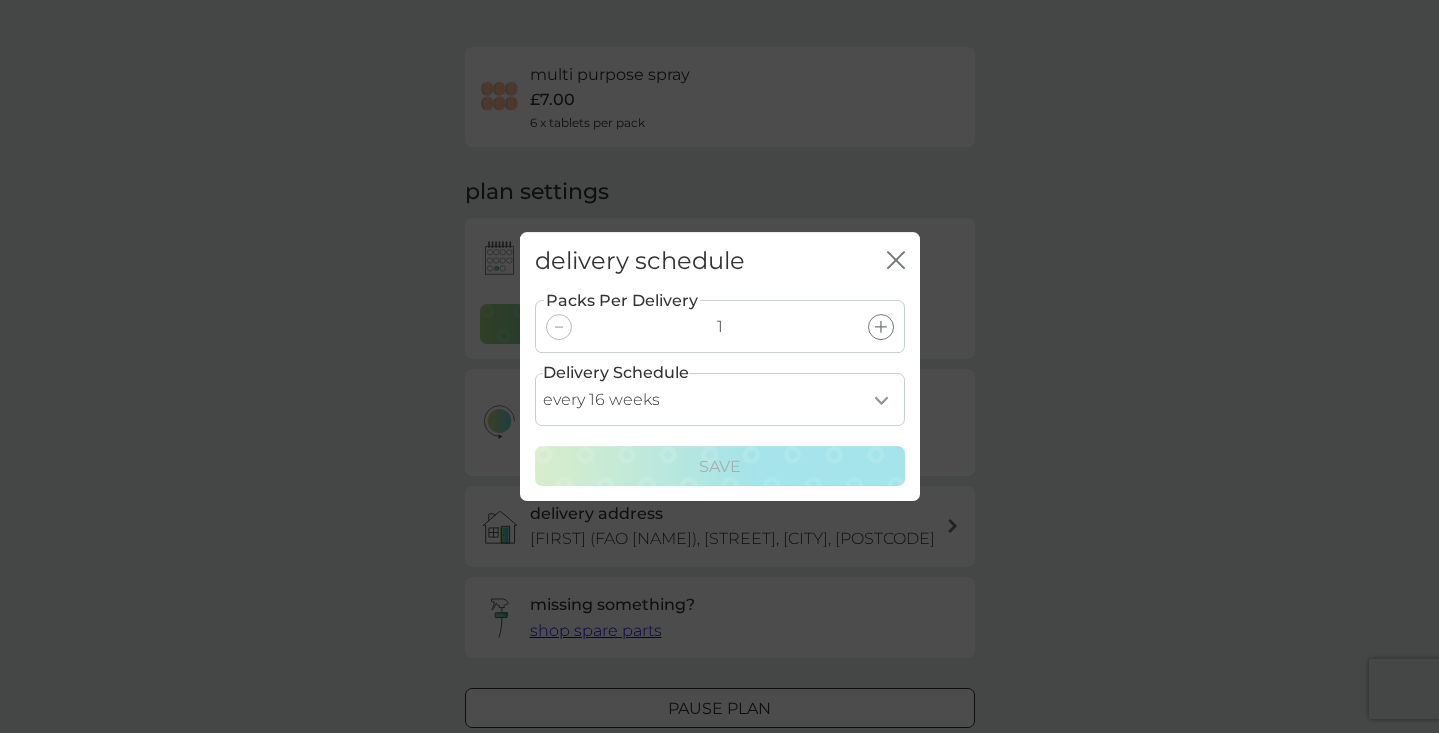 select on "210" 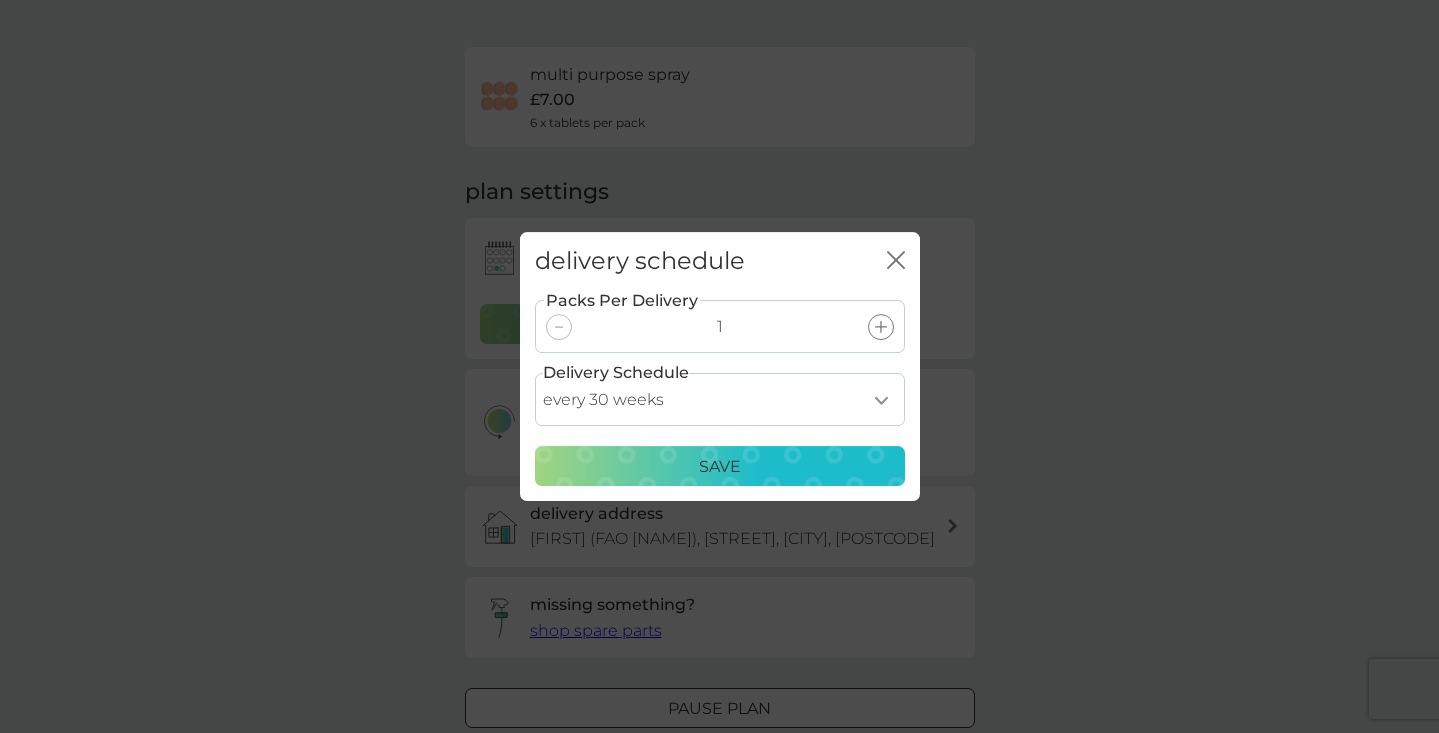 click on "Save" at bounding box center [720, 467] 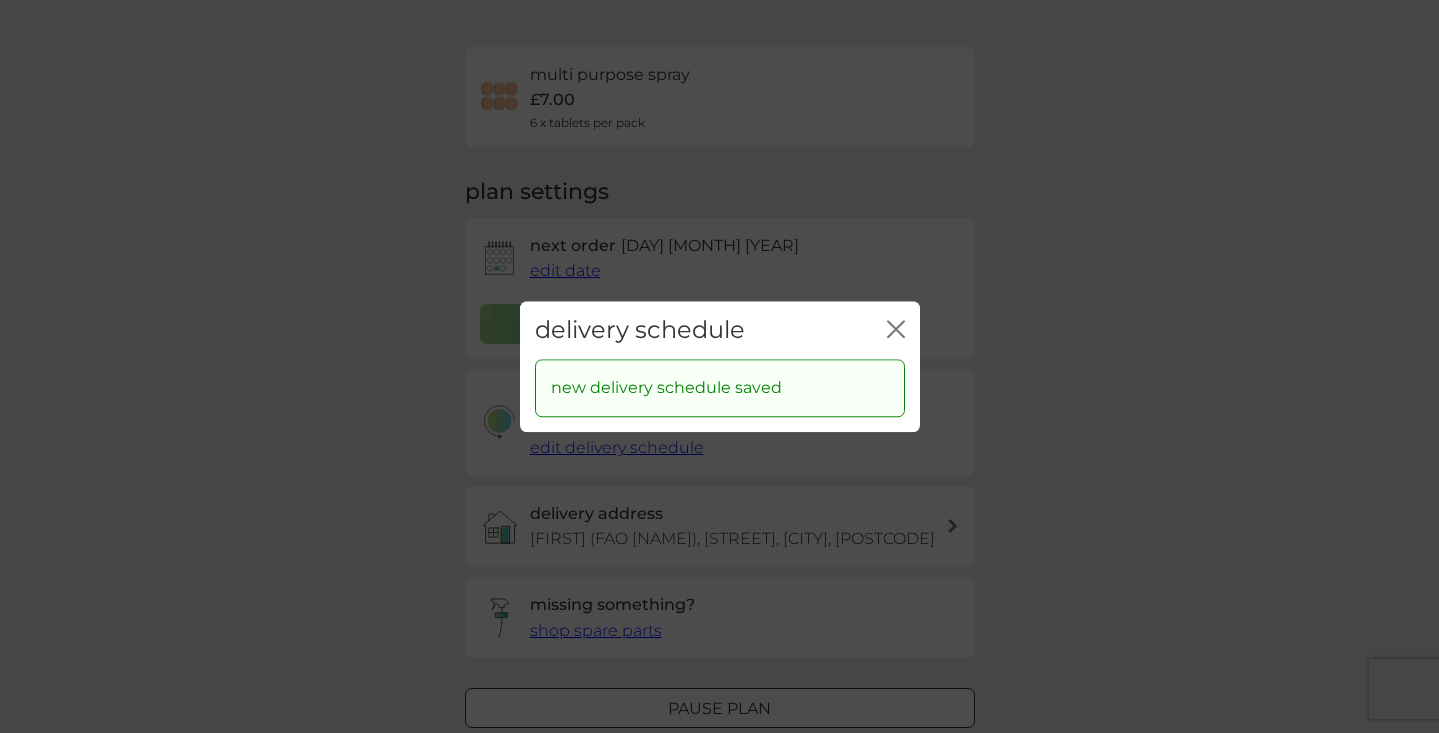 click on "close" 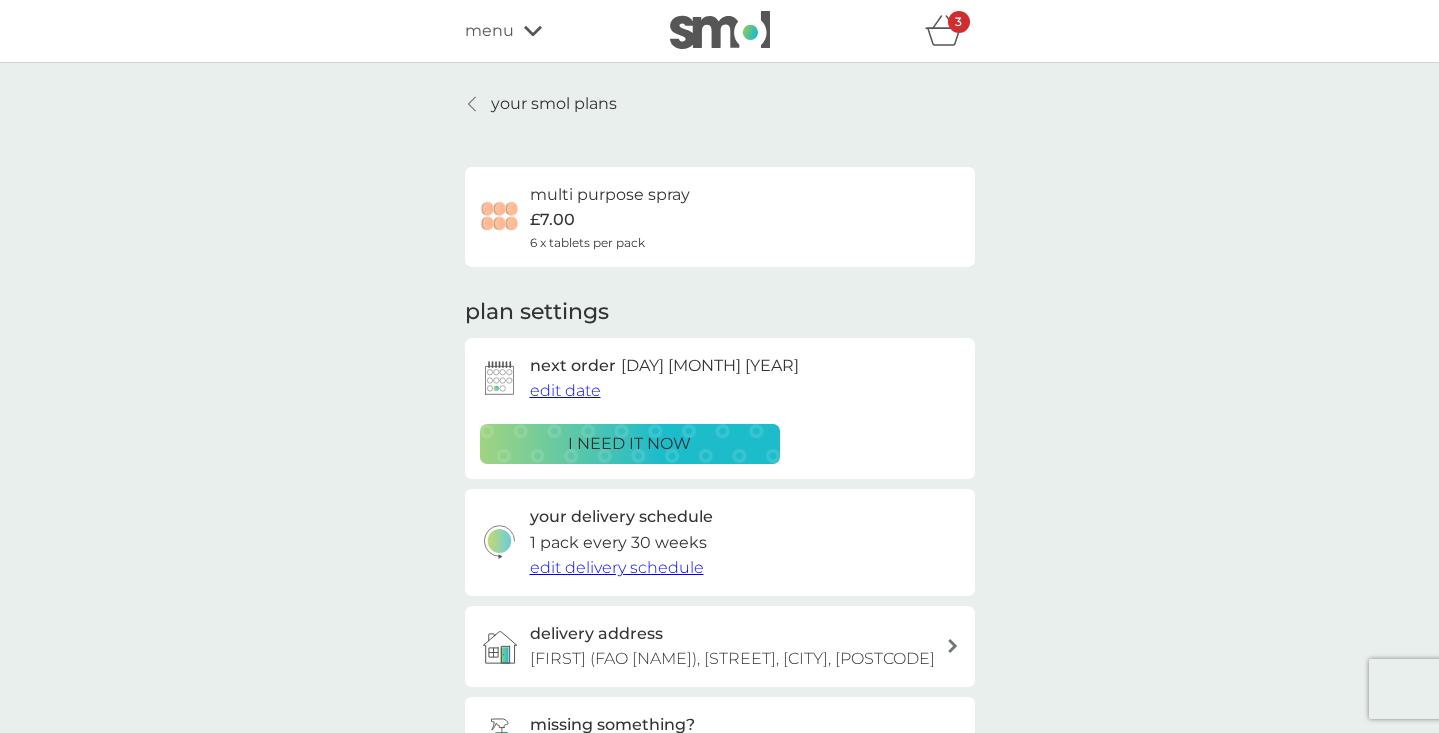 scroll, scrollTop: 0, scrollLeft: 0, axis: both 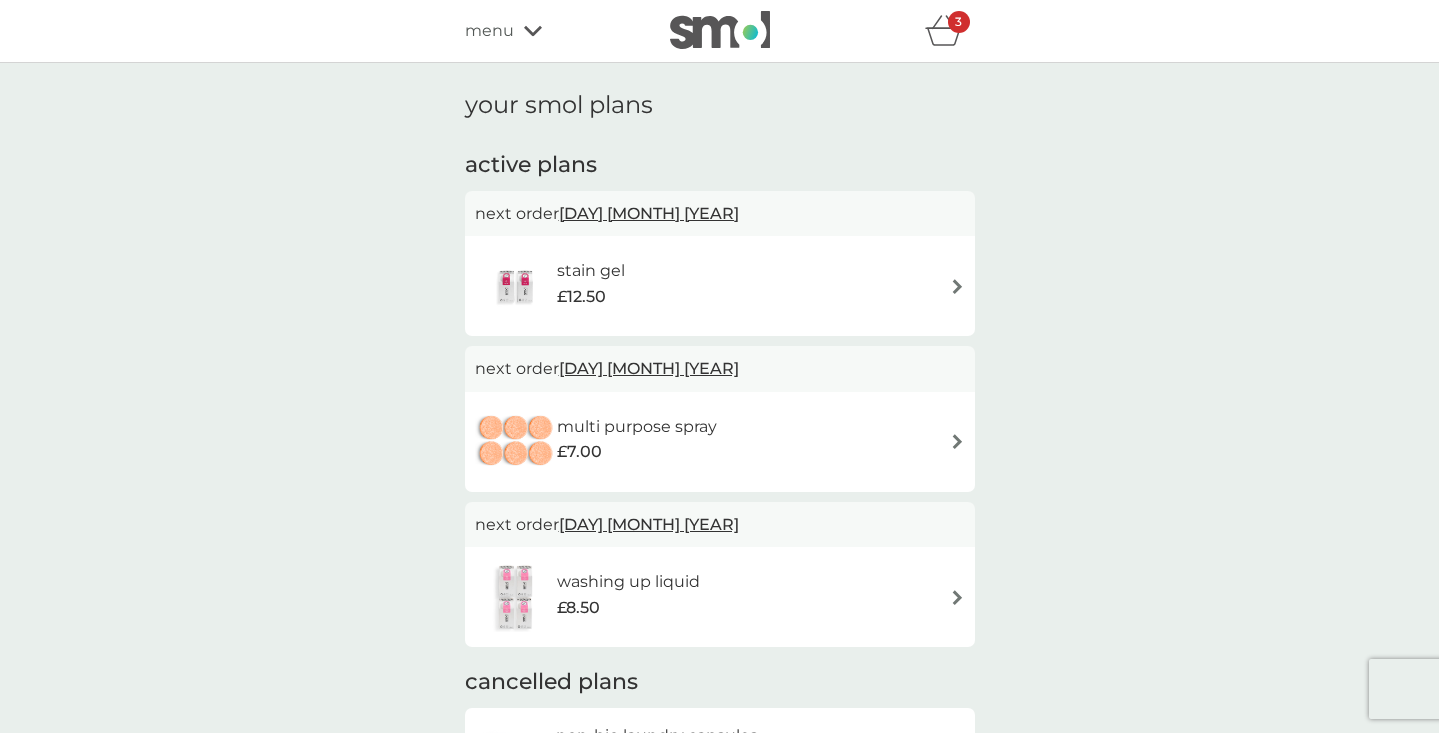 click on "stain gel £12.50" at bounding box center [720, 286] 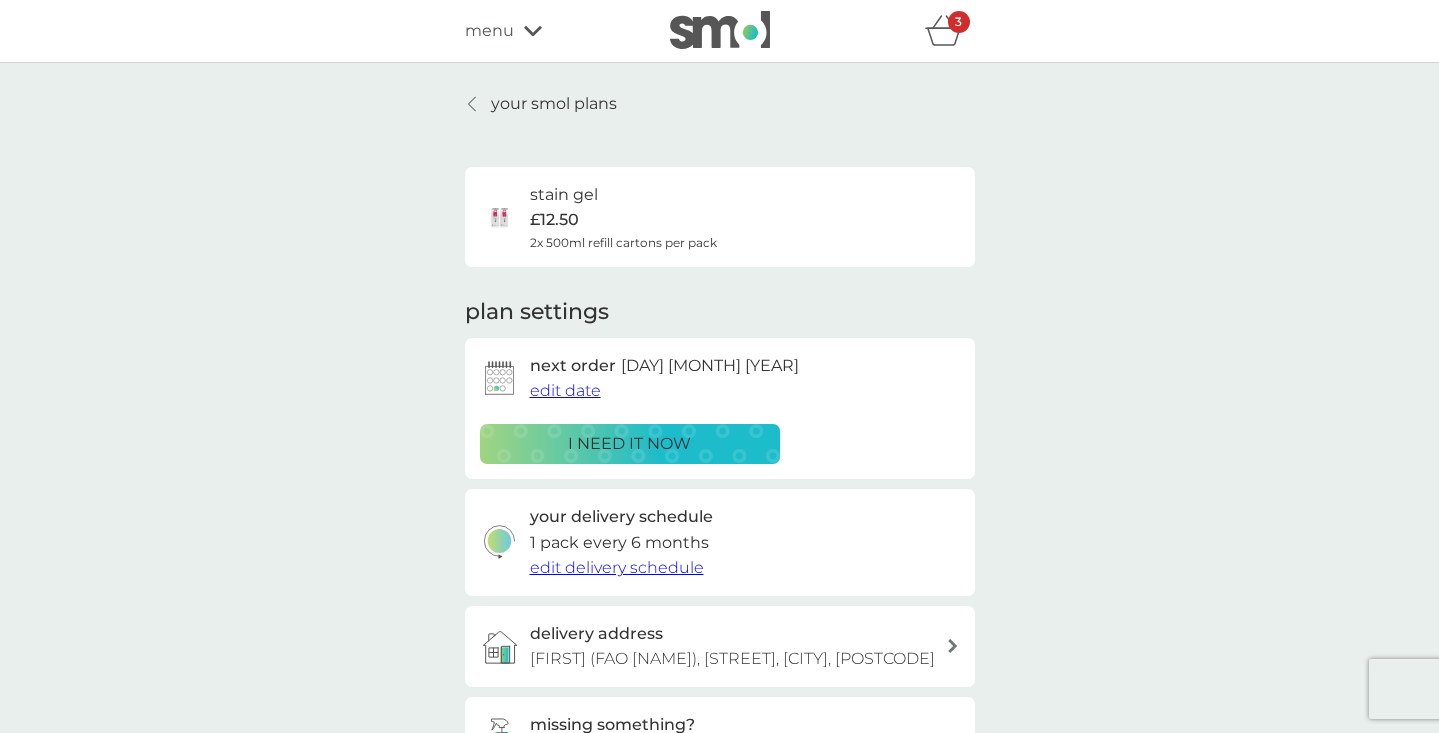 scroll, scrollTop: 0, scrollLeft: 0, axis: both 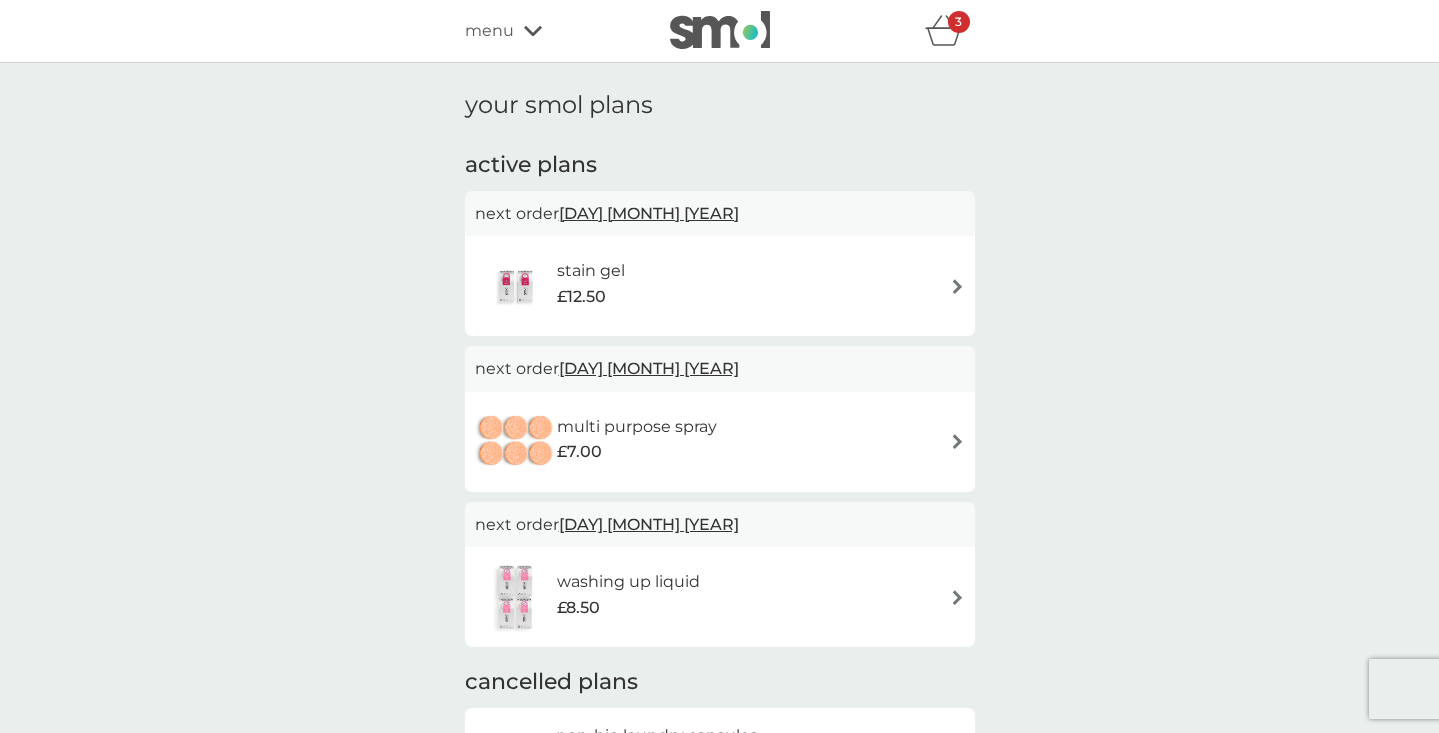 click on "3" at bounding box center [958, 22] 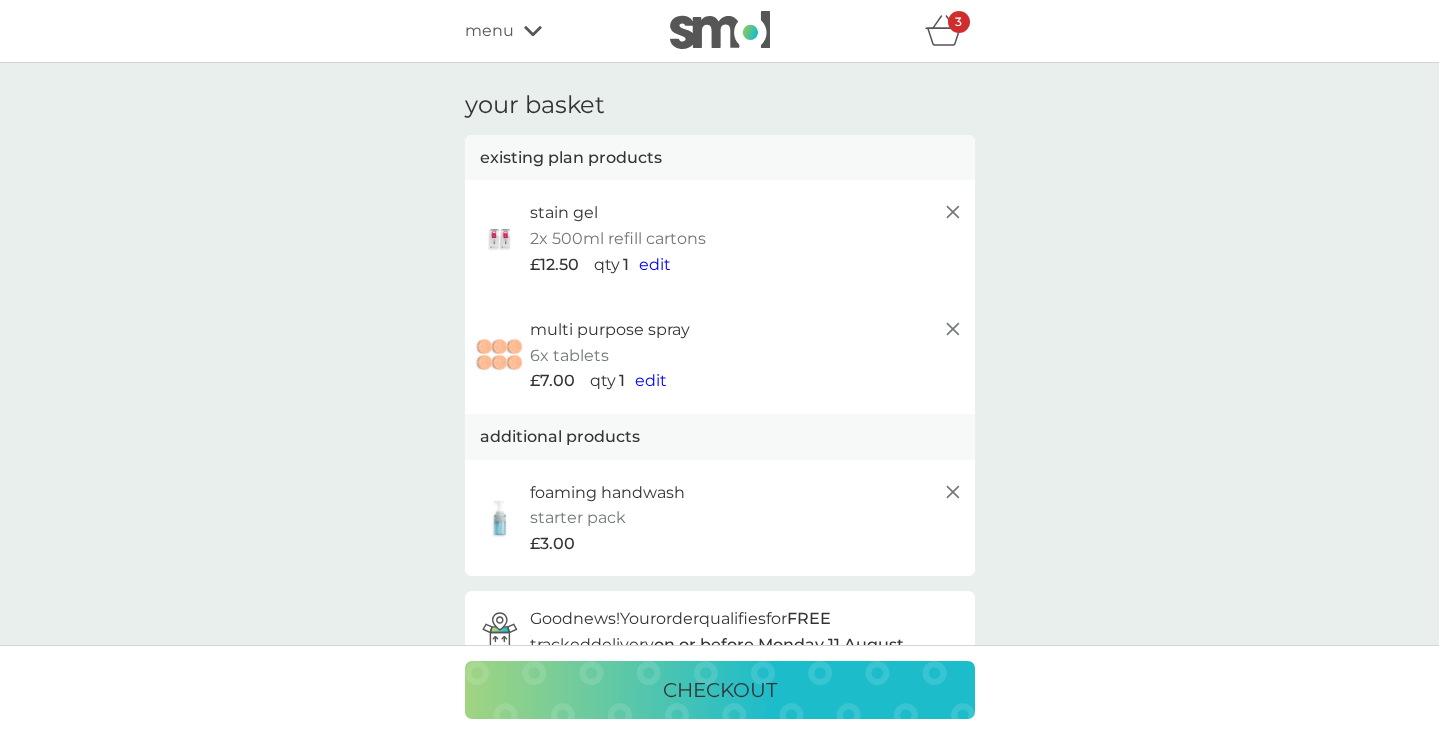 scroll, scrollTop: 0, scrollLeft: 0, axis: both 